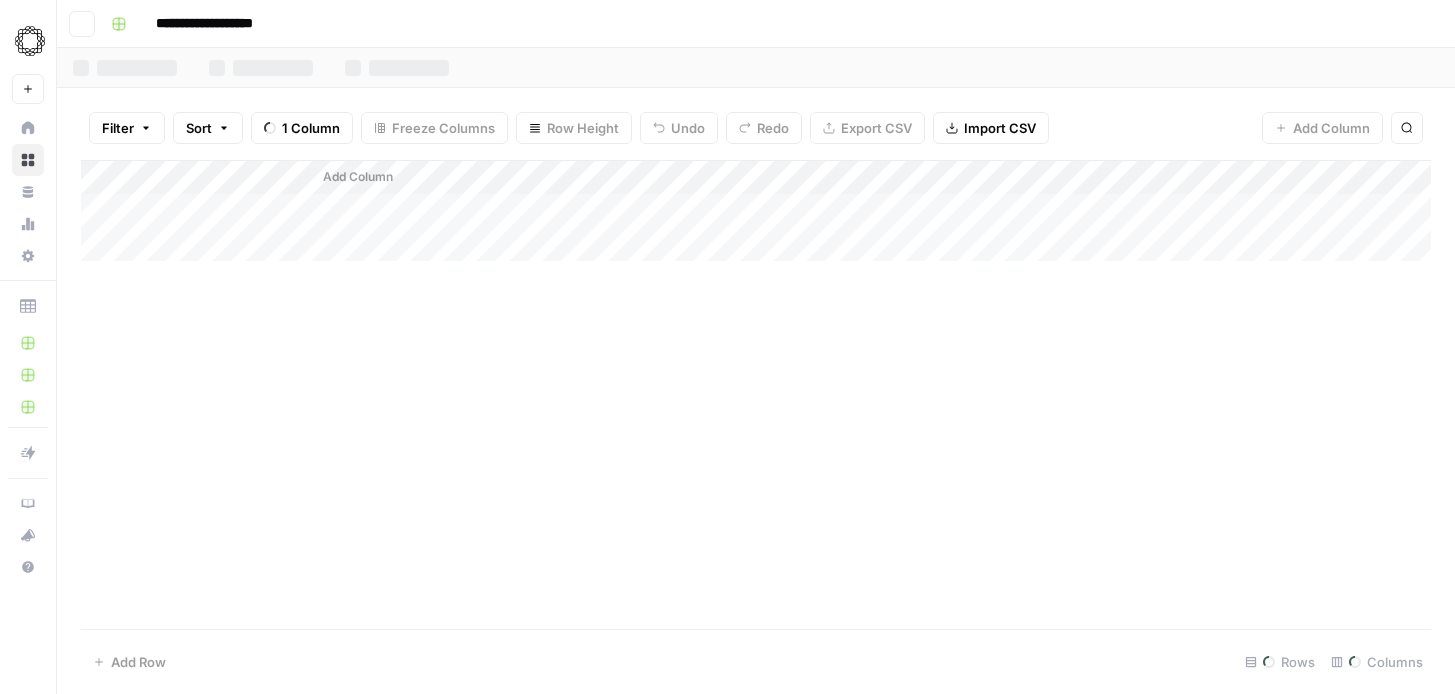 scroll, scrollTop: 0, scrollLeft: 0, axis: both 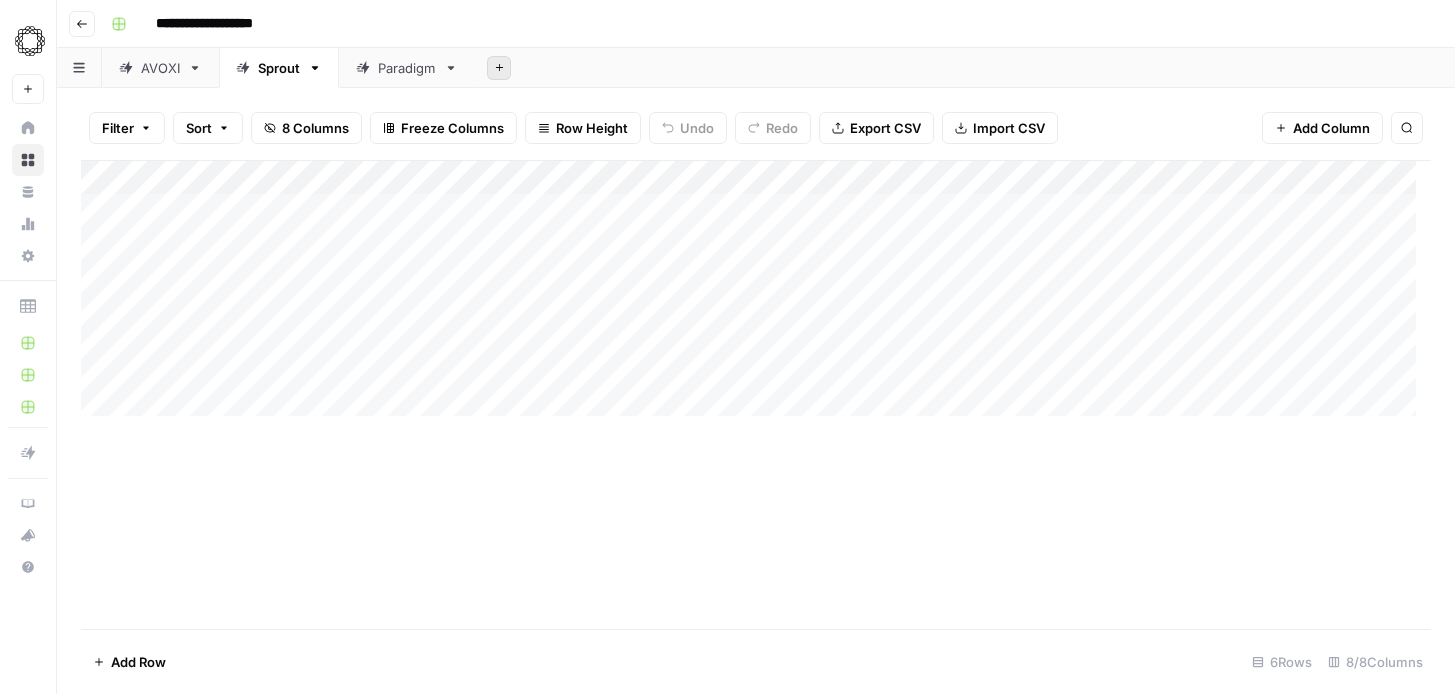 click 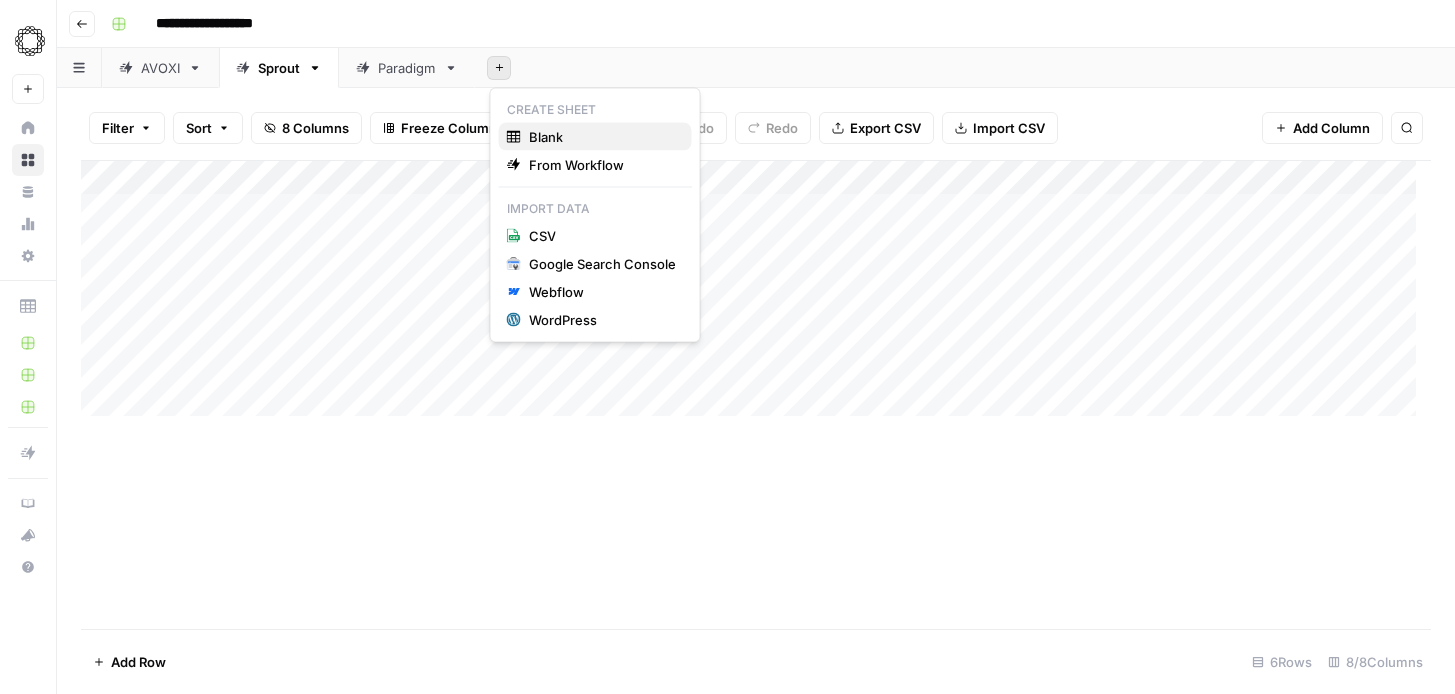 click on "Blank" at bounding box center [546, 137] 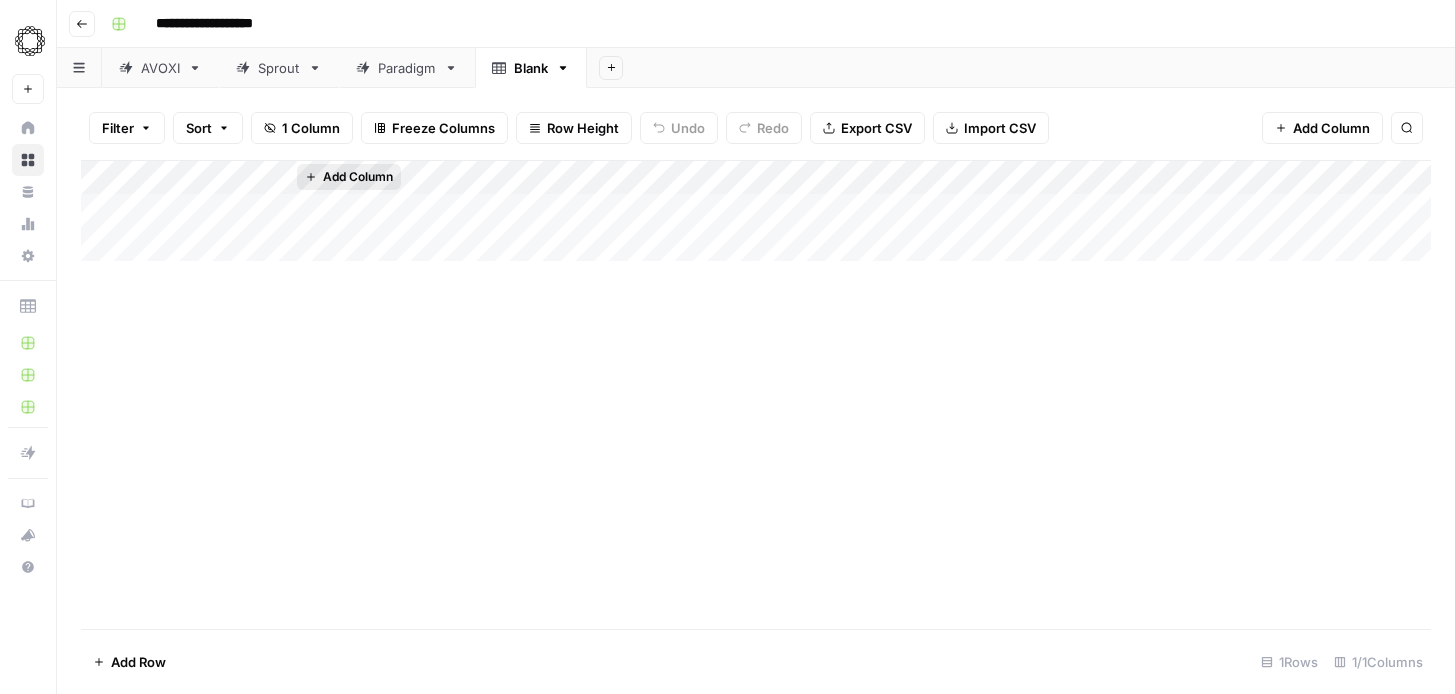 click on "Add Column" at bounding box center (358, 177) 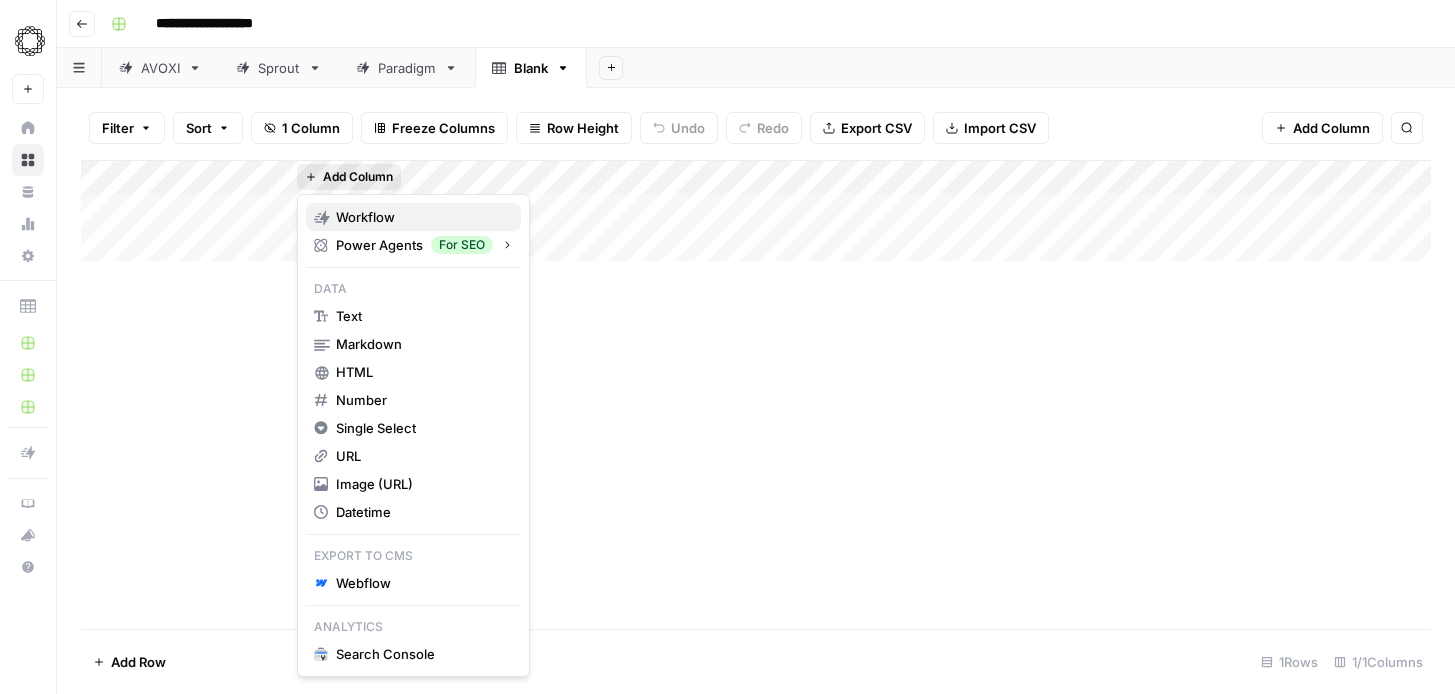 click on "Workflow" at bounding box center (365, 217) 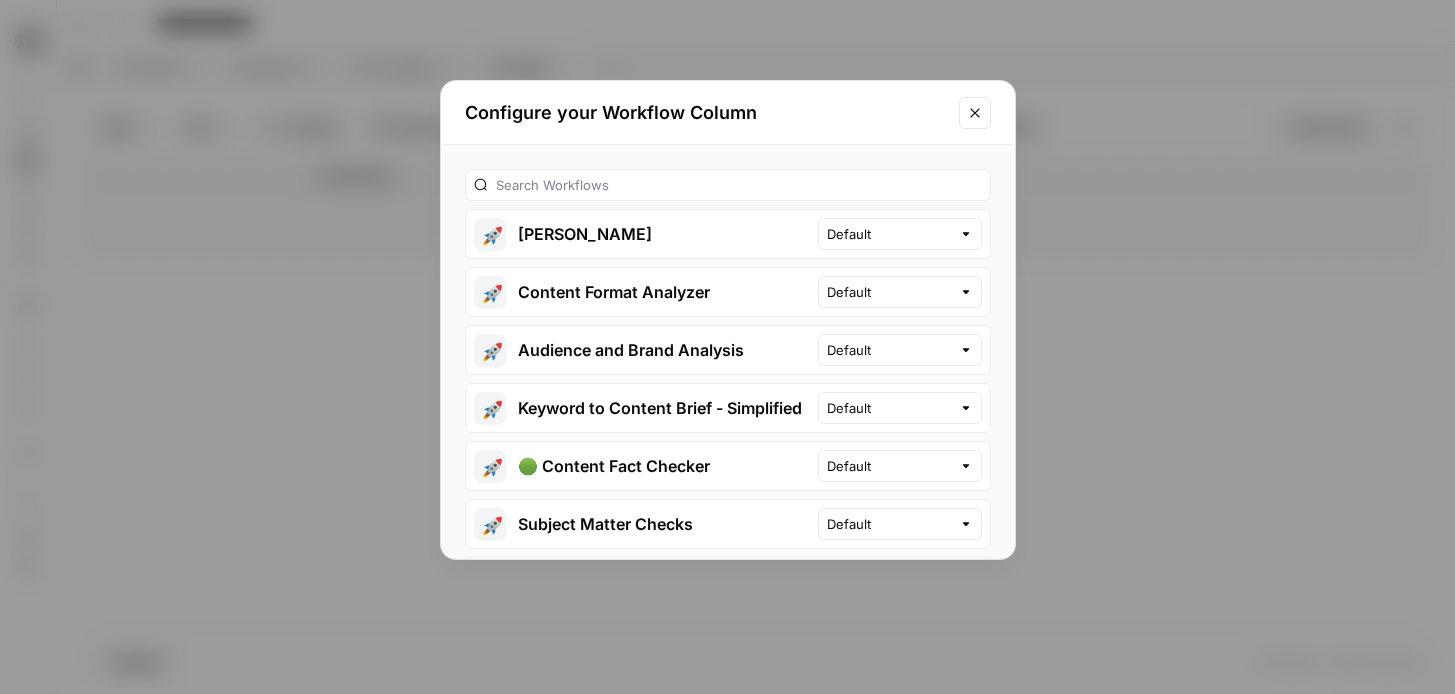 click on "🚀 [PERSON_NAME]" at bounding box center [642, 234] 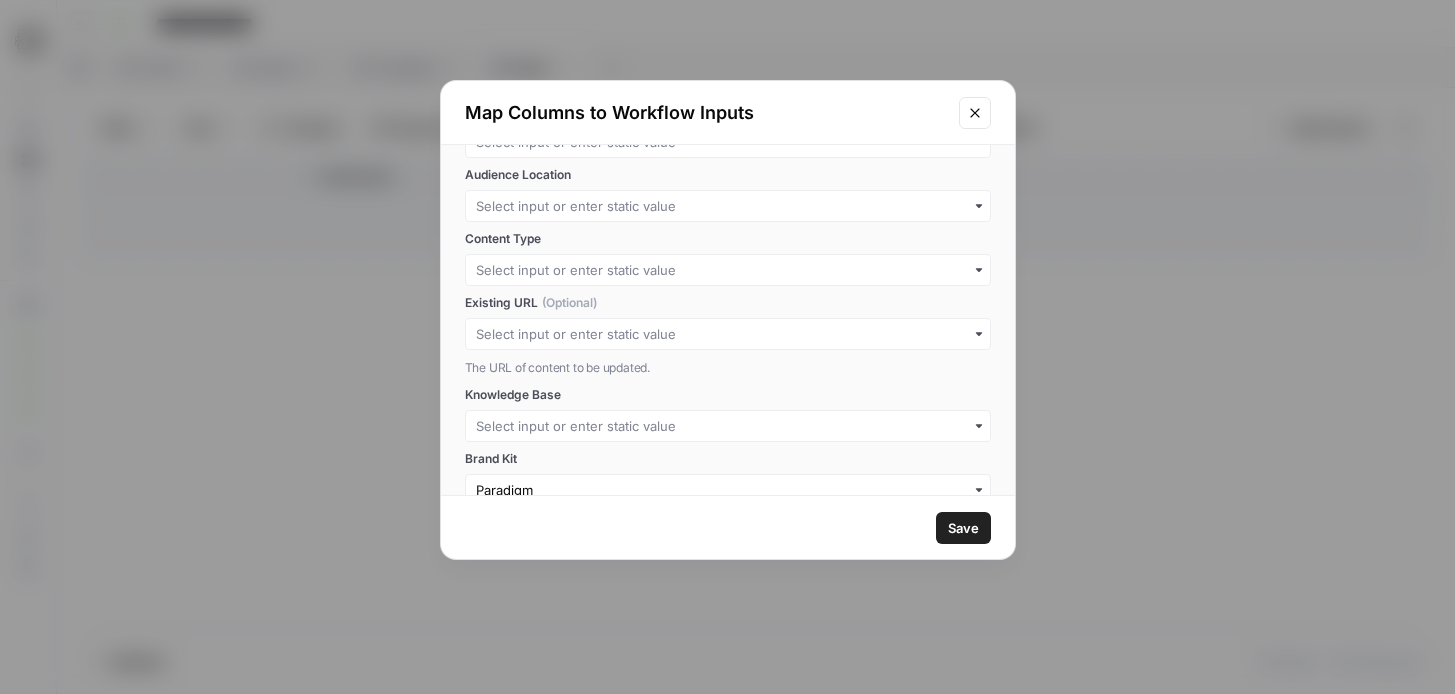 scroll, scrollTop: 196, scrollLeft: 0, axis: vertical 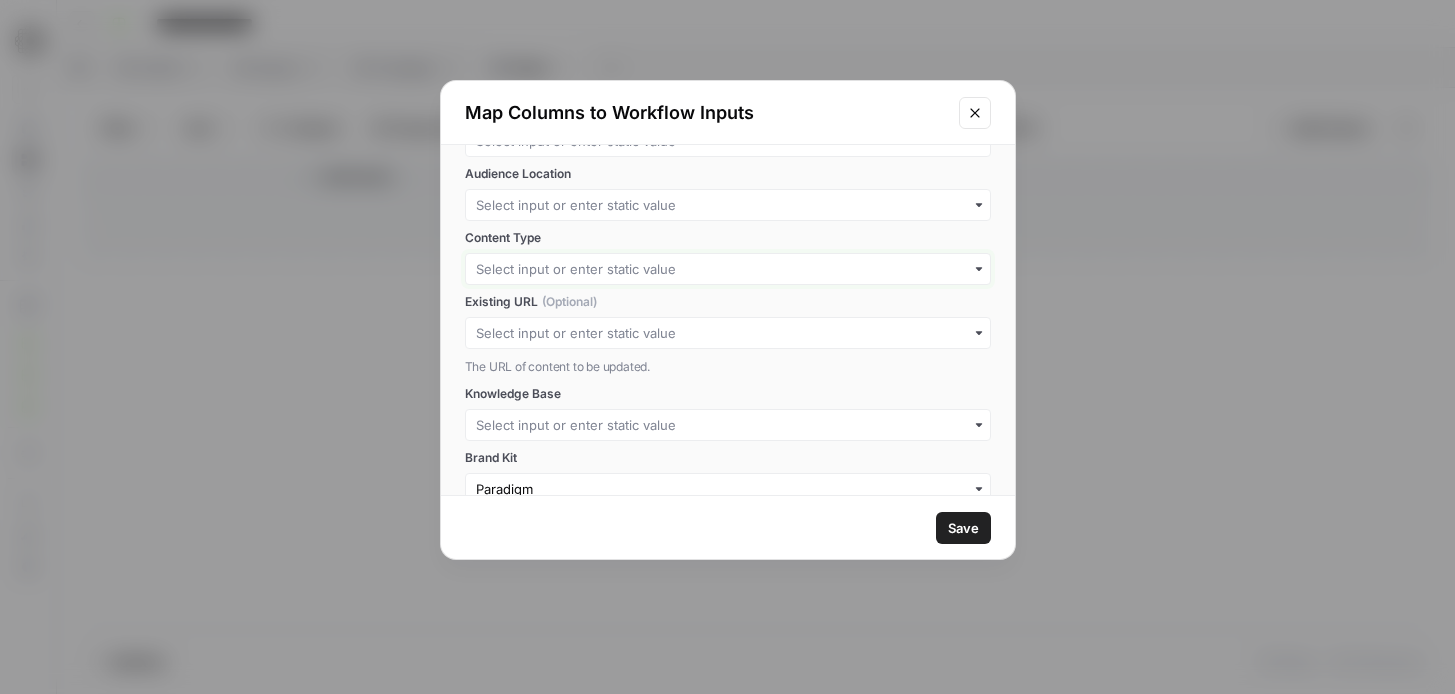 click on "Content Type" at bounding box center (728, 269) 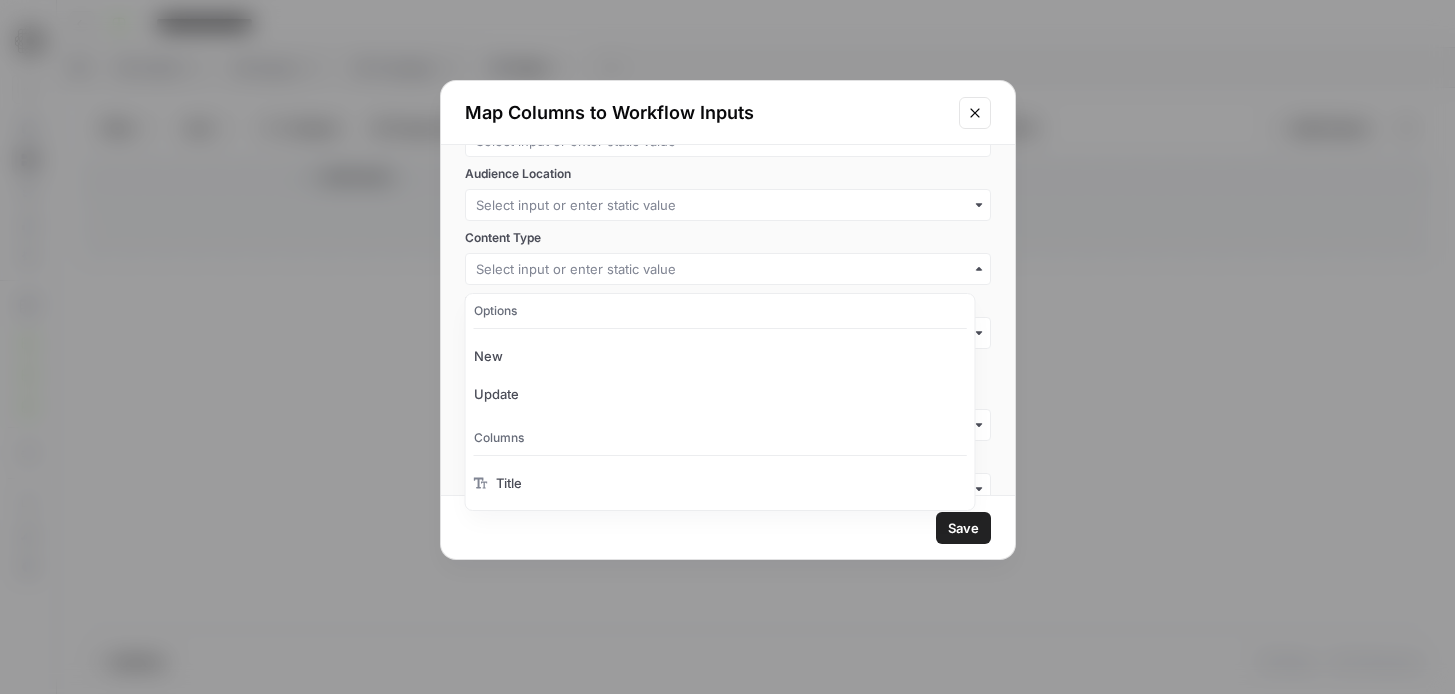 click at bounding box center [728, 269] 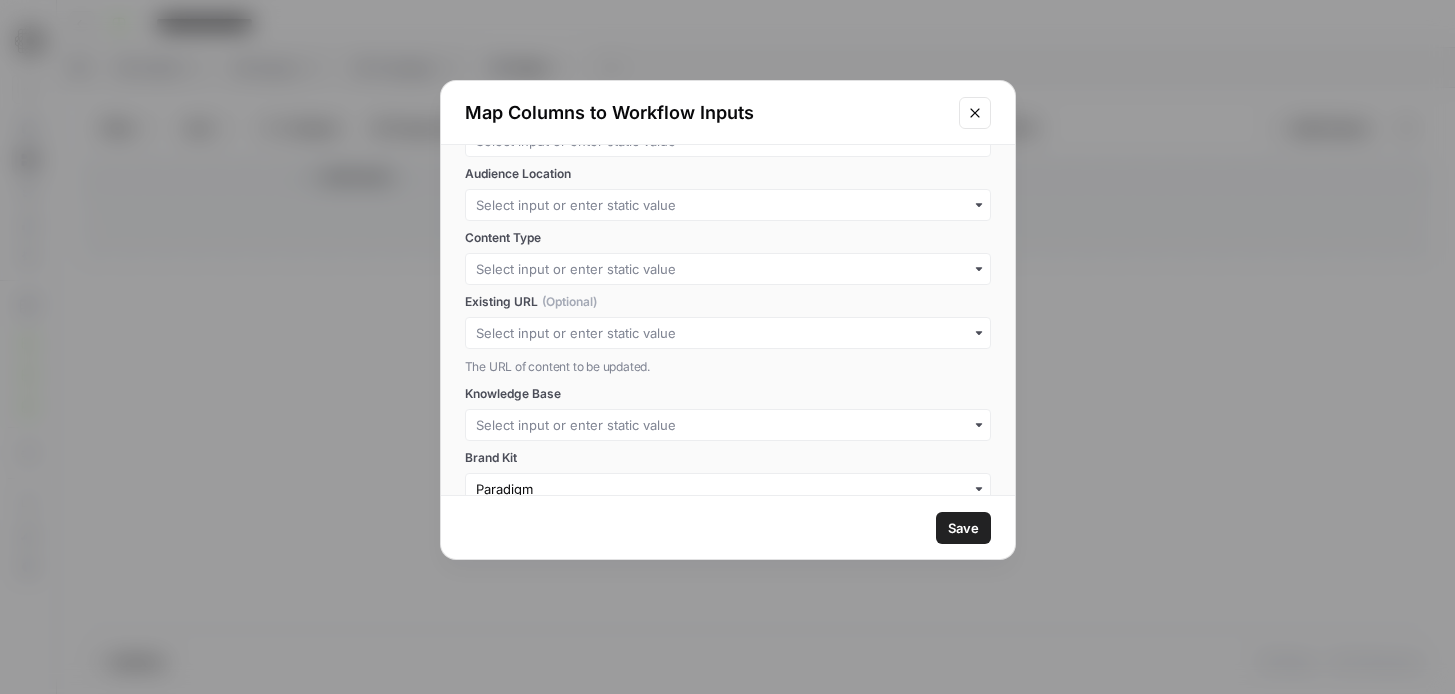 scroll, scrollTop: 251, scrollLeft: 0, axis: vertical 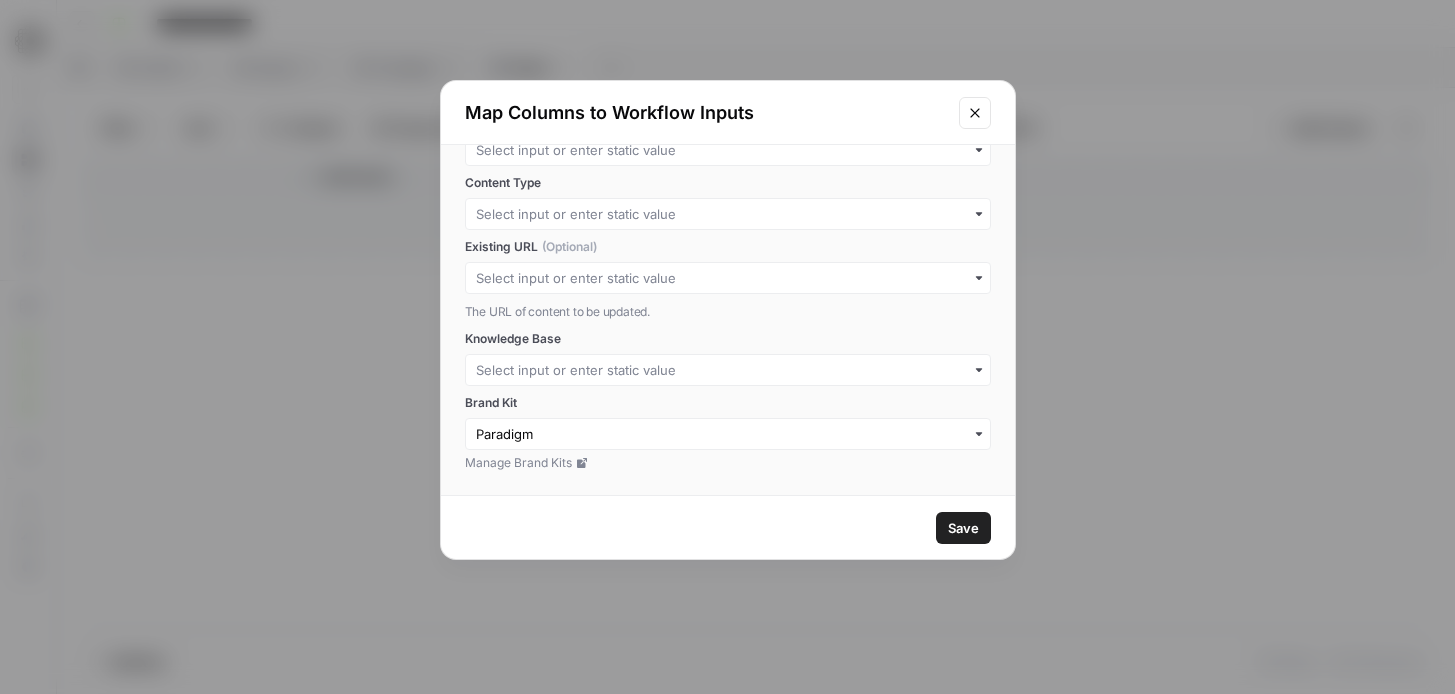 click at bounding box center [728, 434] 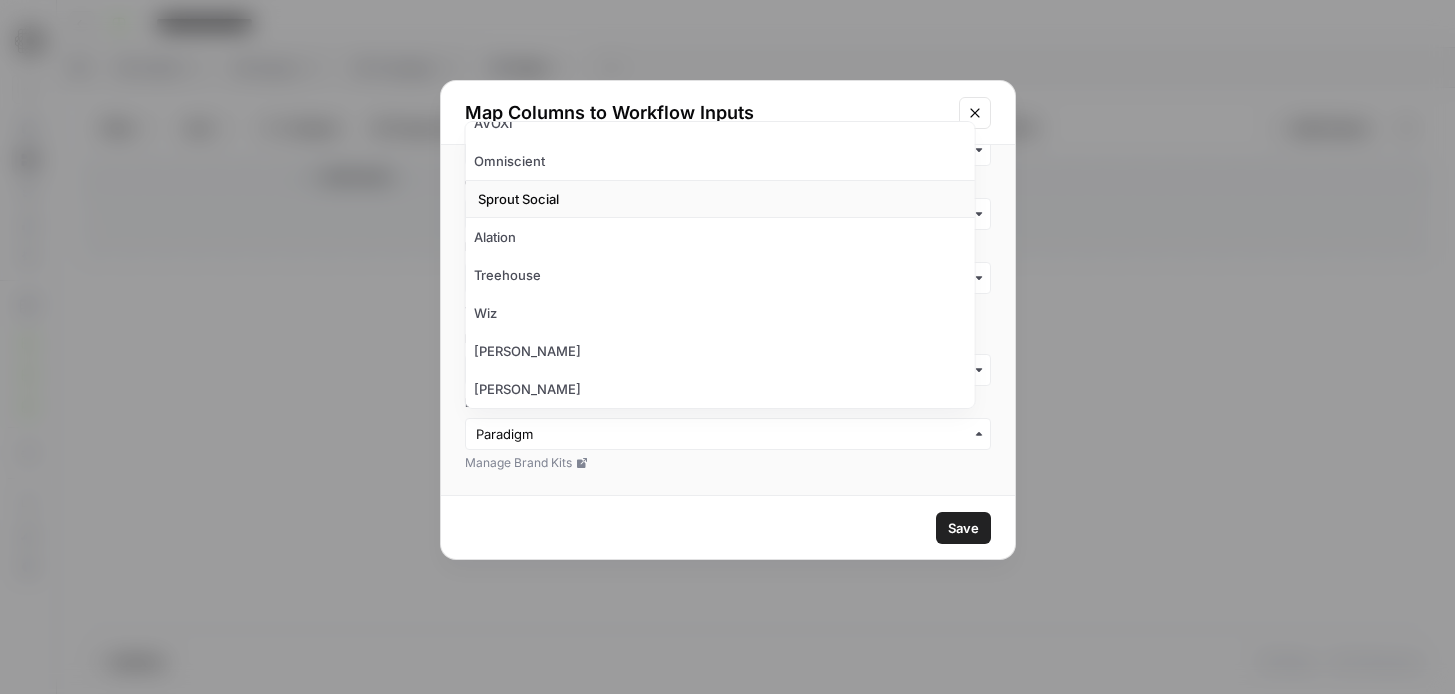 scroll, scrollTop: 414, scrollLeft: 0, axis: vertical 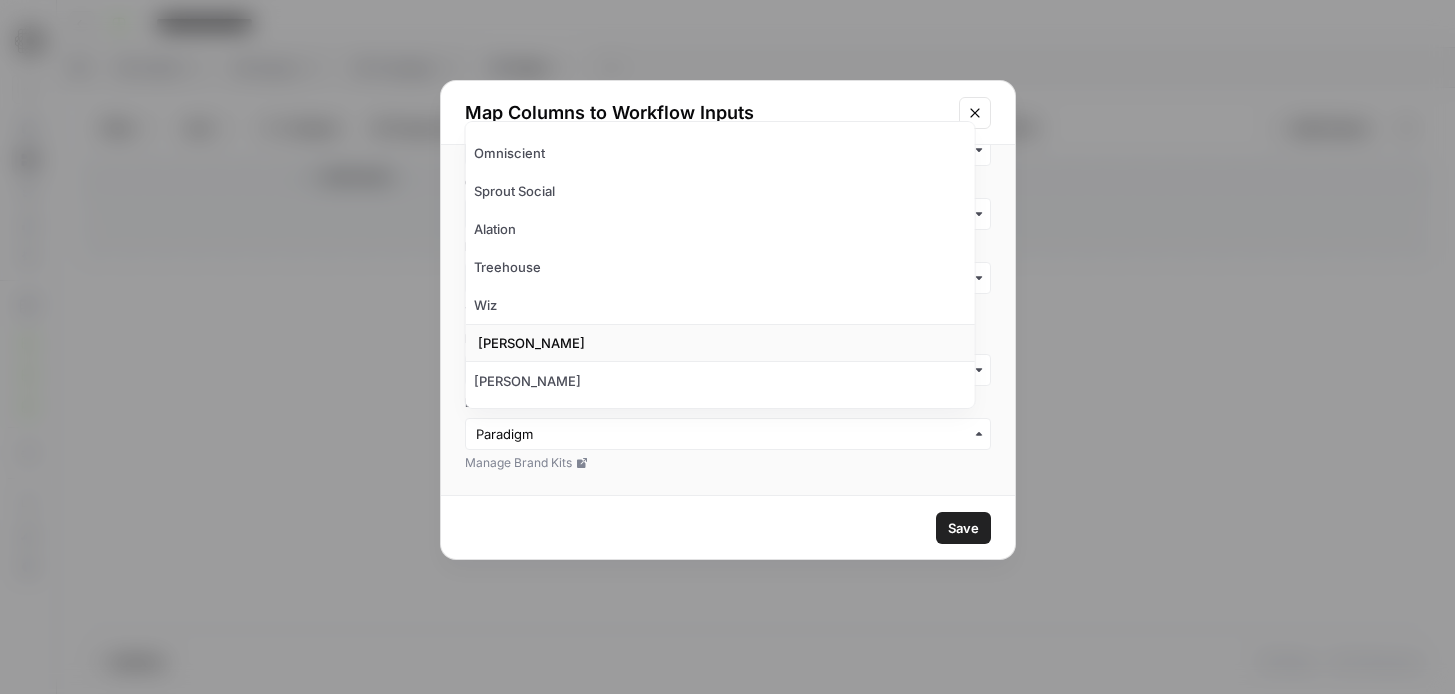 click on "[PERSON_NAME]" at bounding box center [720, 343] 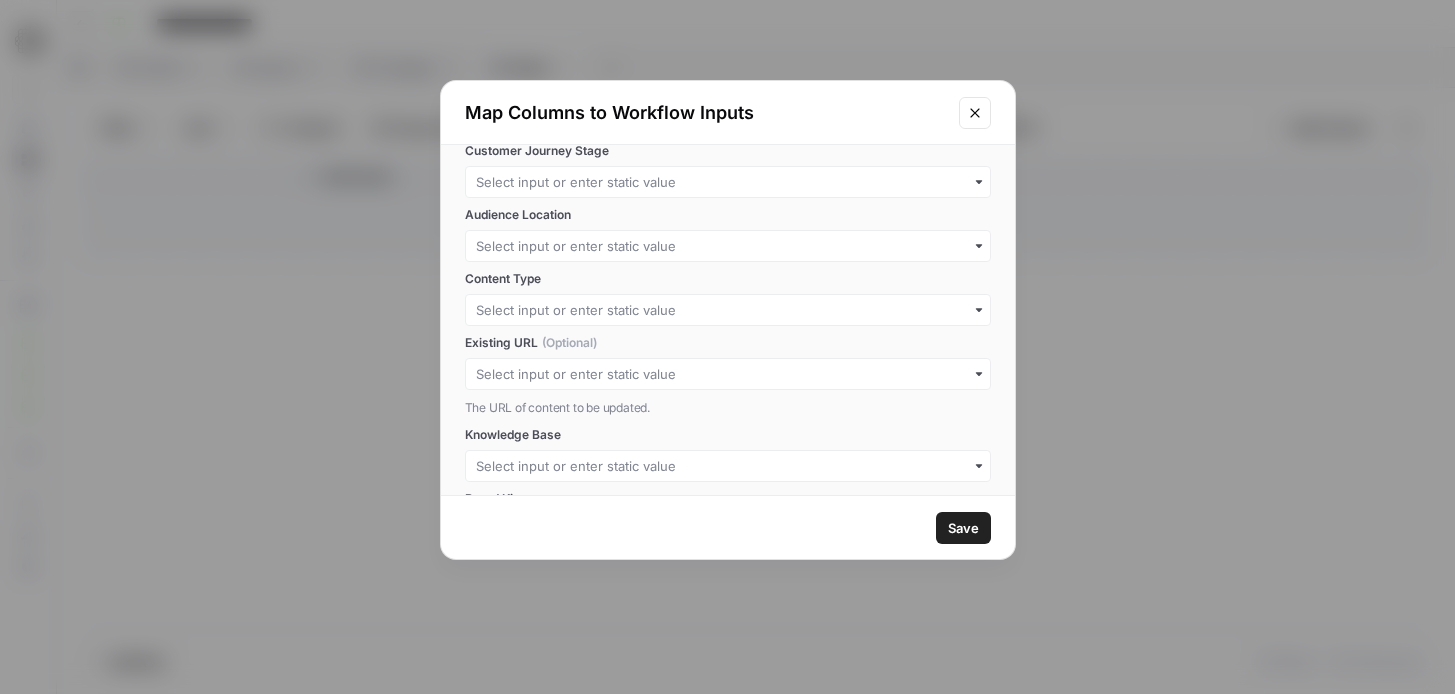 scroll, scrollTop: 0, scrollLeft: 0, axis: both 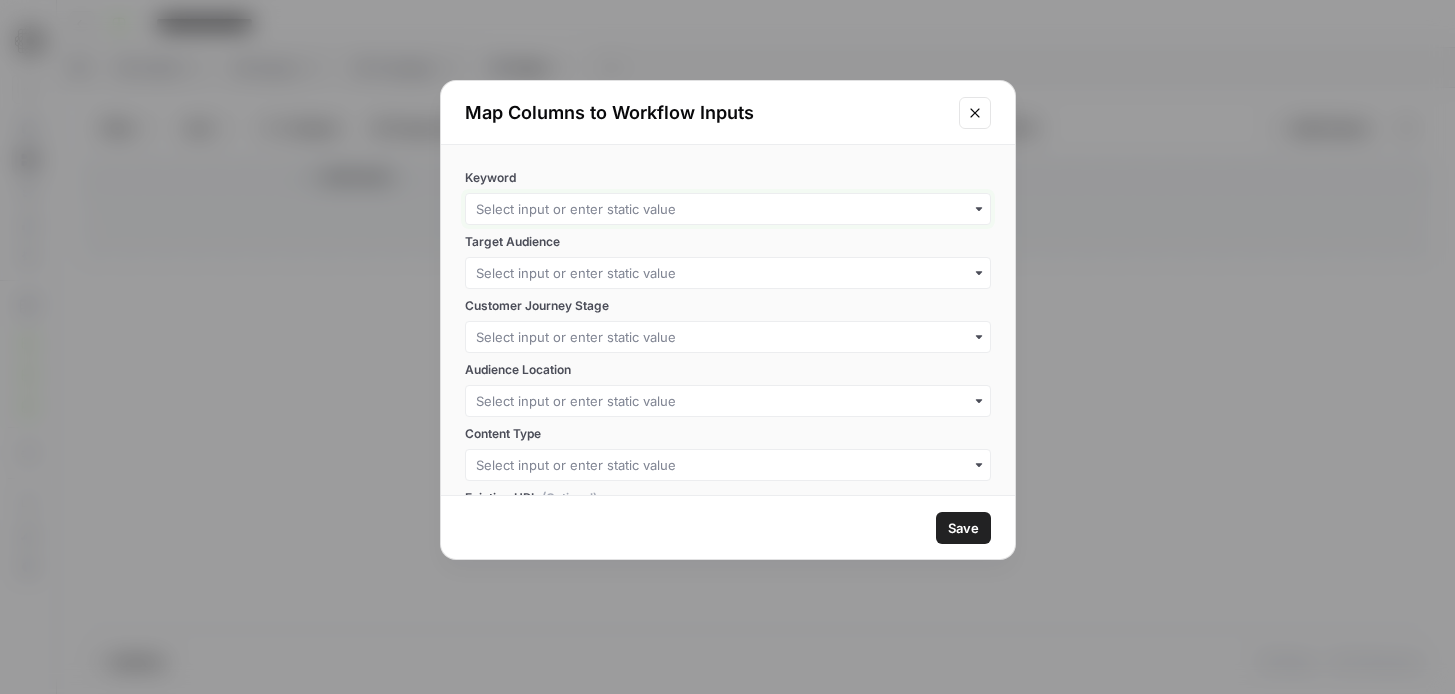 click on "Keyword" at bounding box center (728, 209) 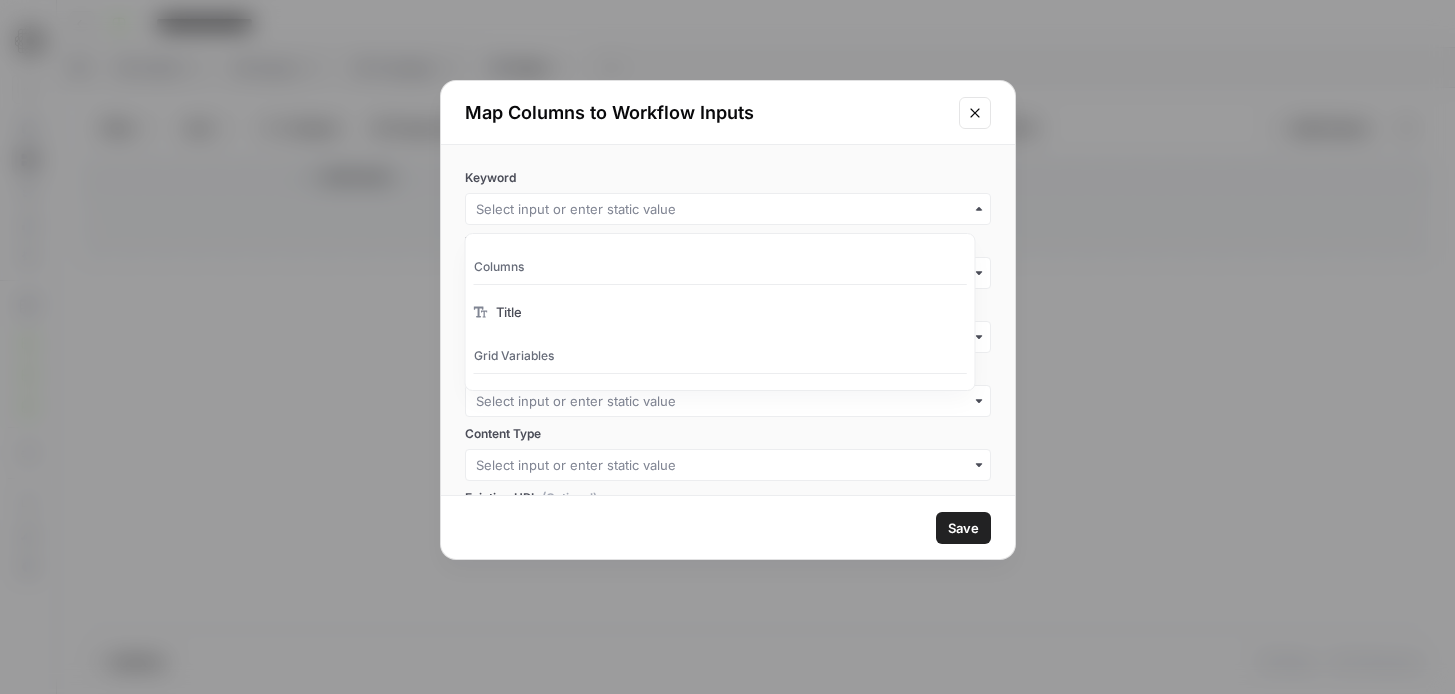 click on "Keyword" at bounding box center (728, 197) 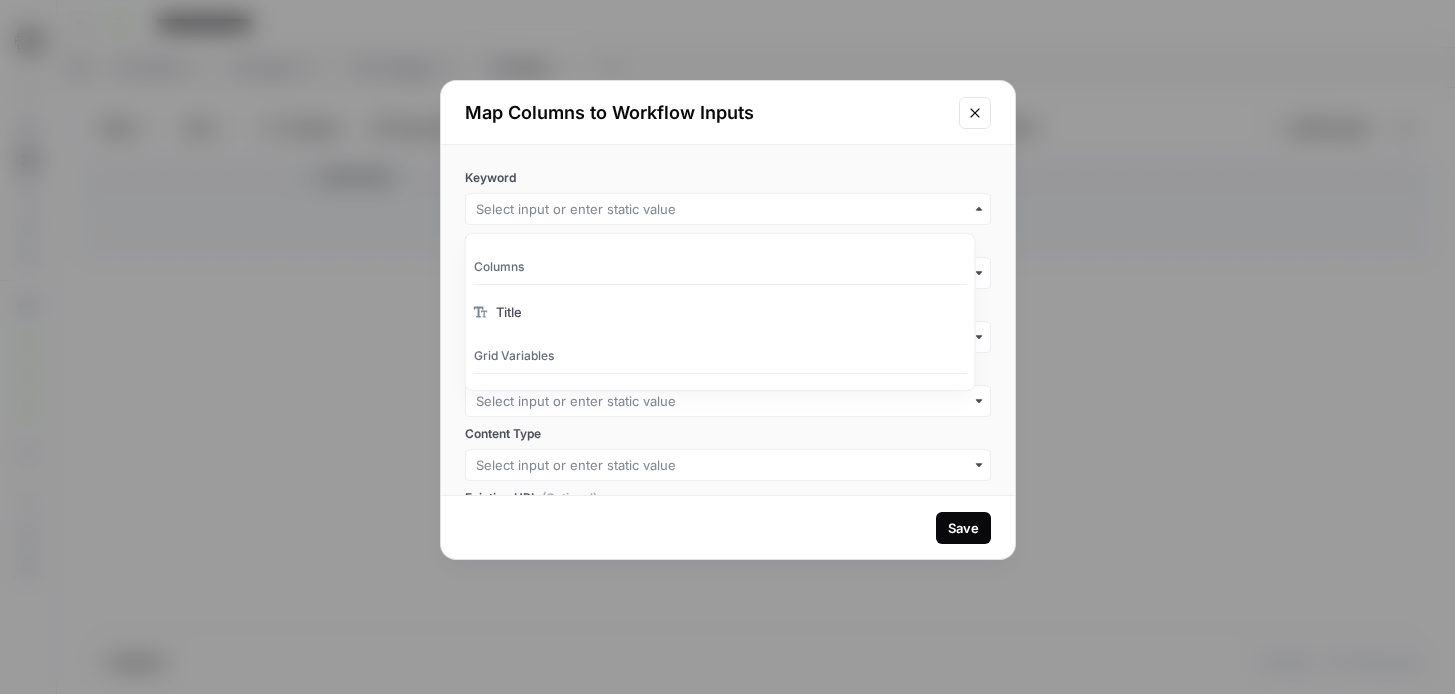 click on "Save" at bounding box center [963, 528] 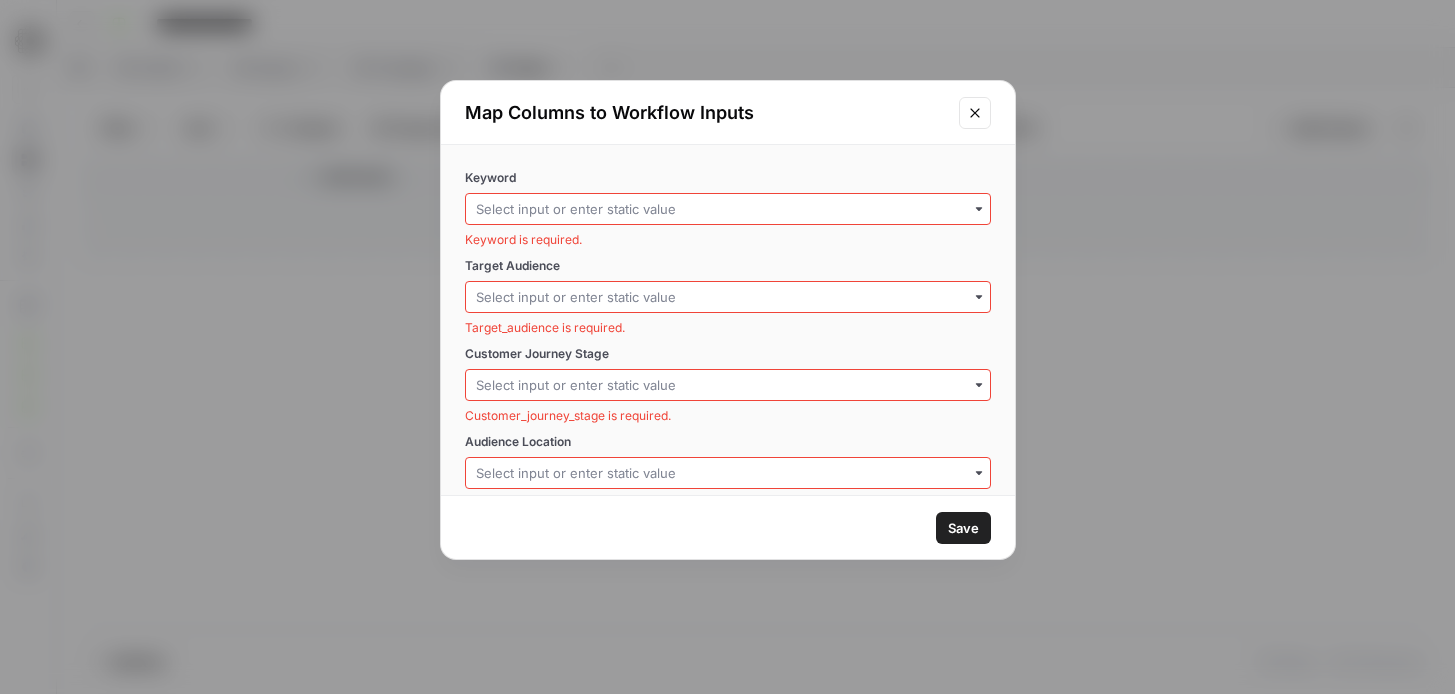 click 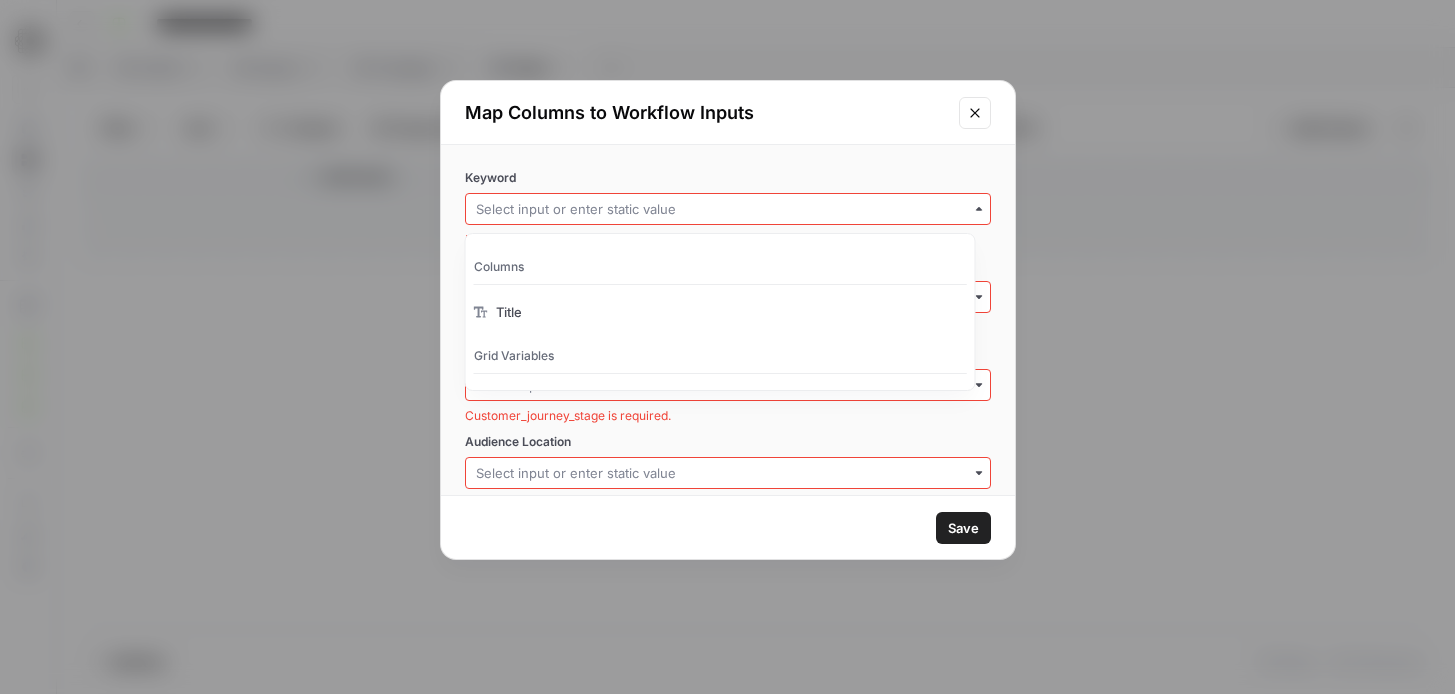 click 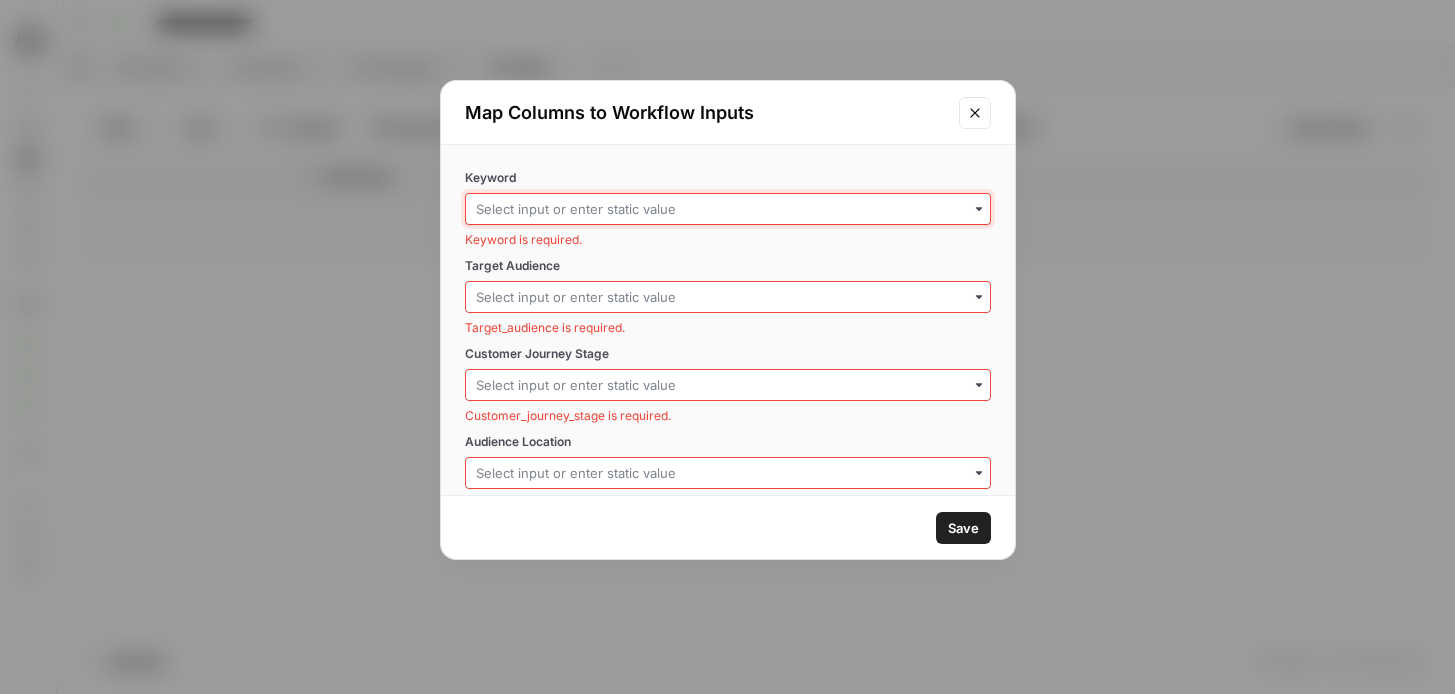 click on "Keyword" at bounding box center [728, 209] 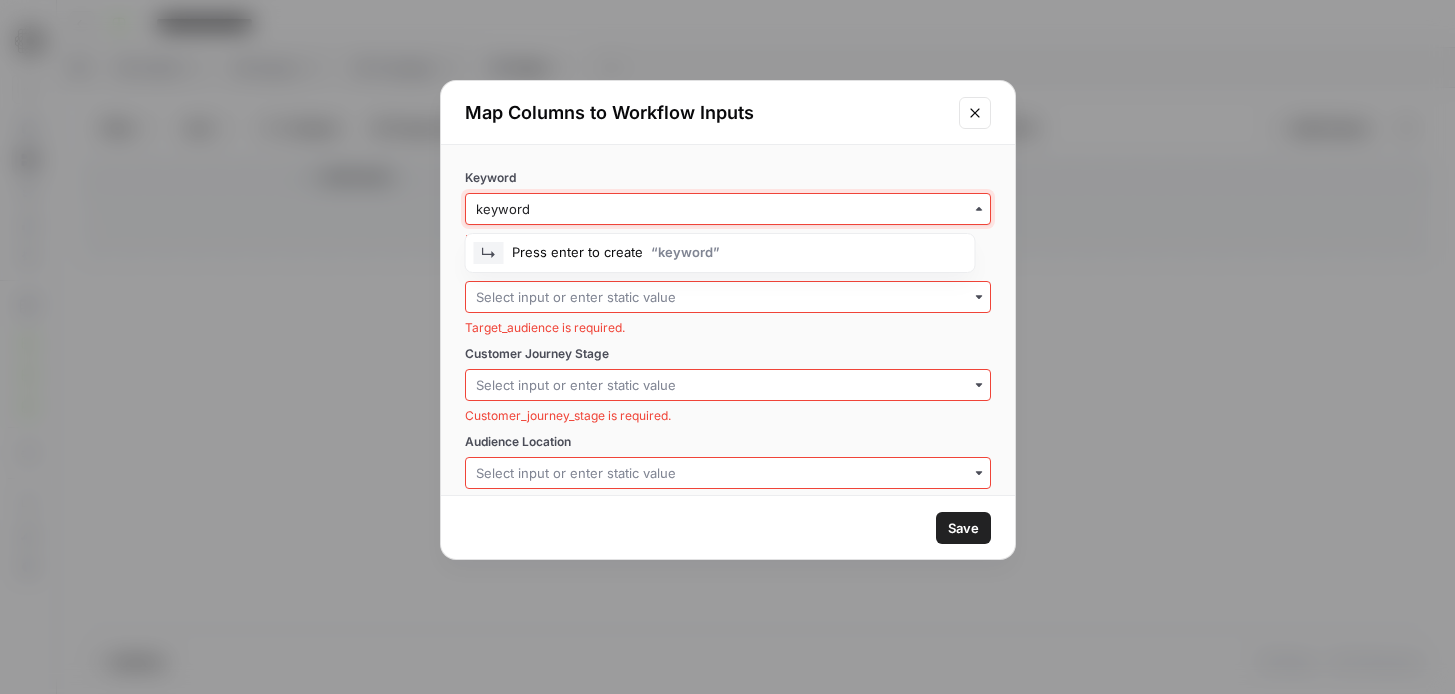 type on "keyword" 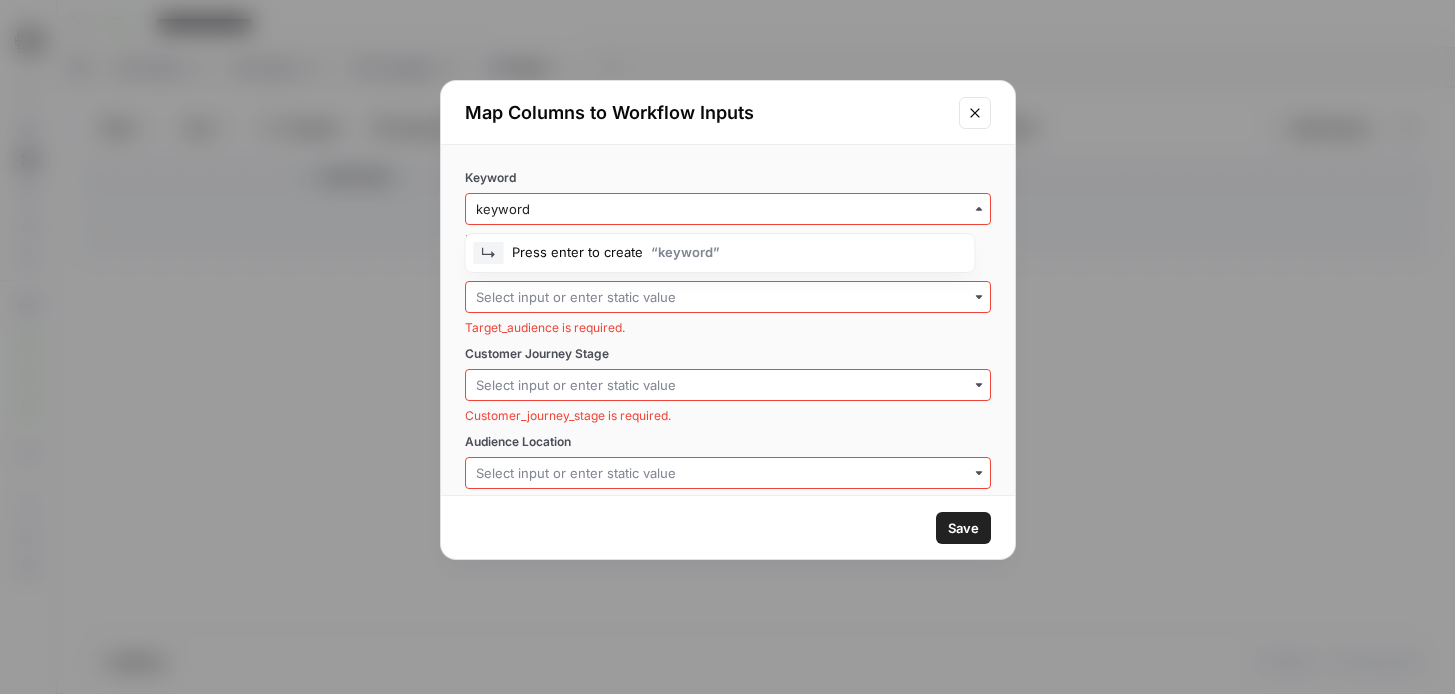 click on "Keyword" at bounding box center (728, 178) 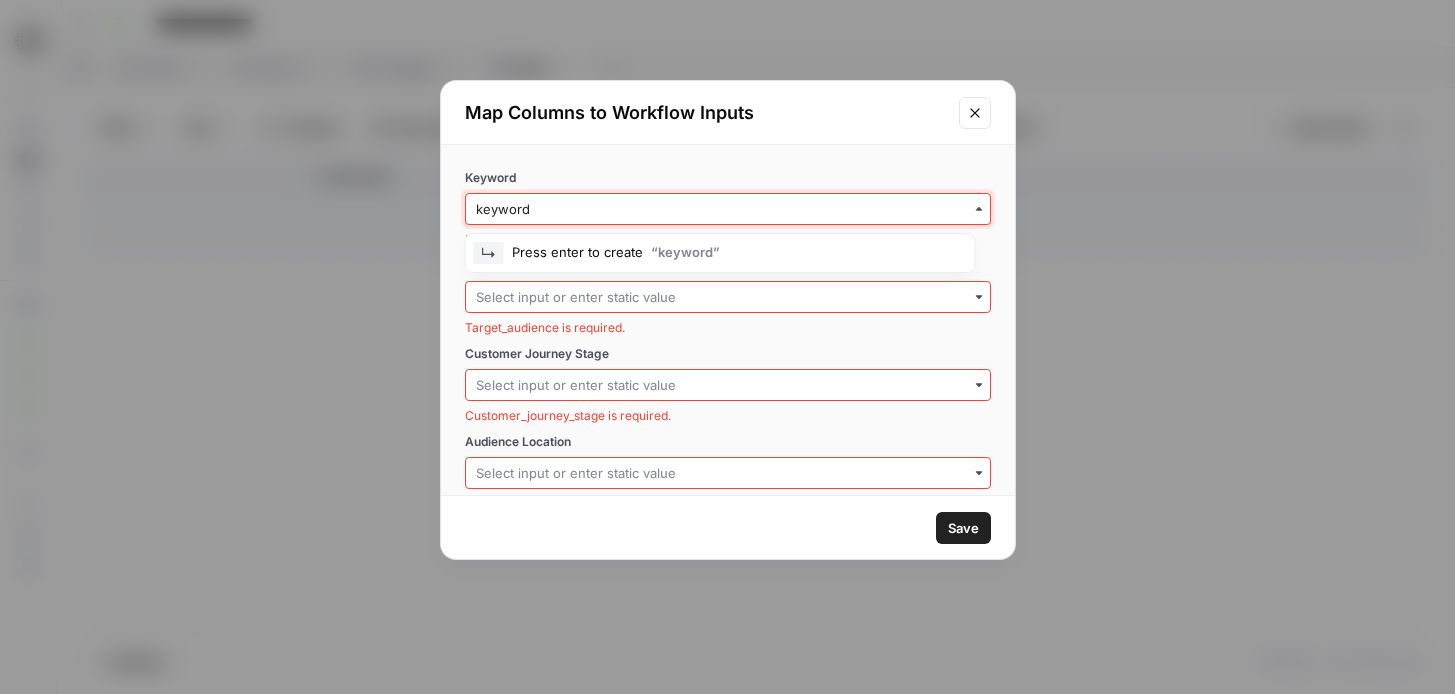 click on "keyword" at bounding box center (728, 209) 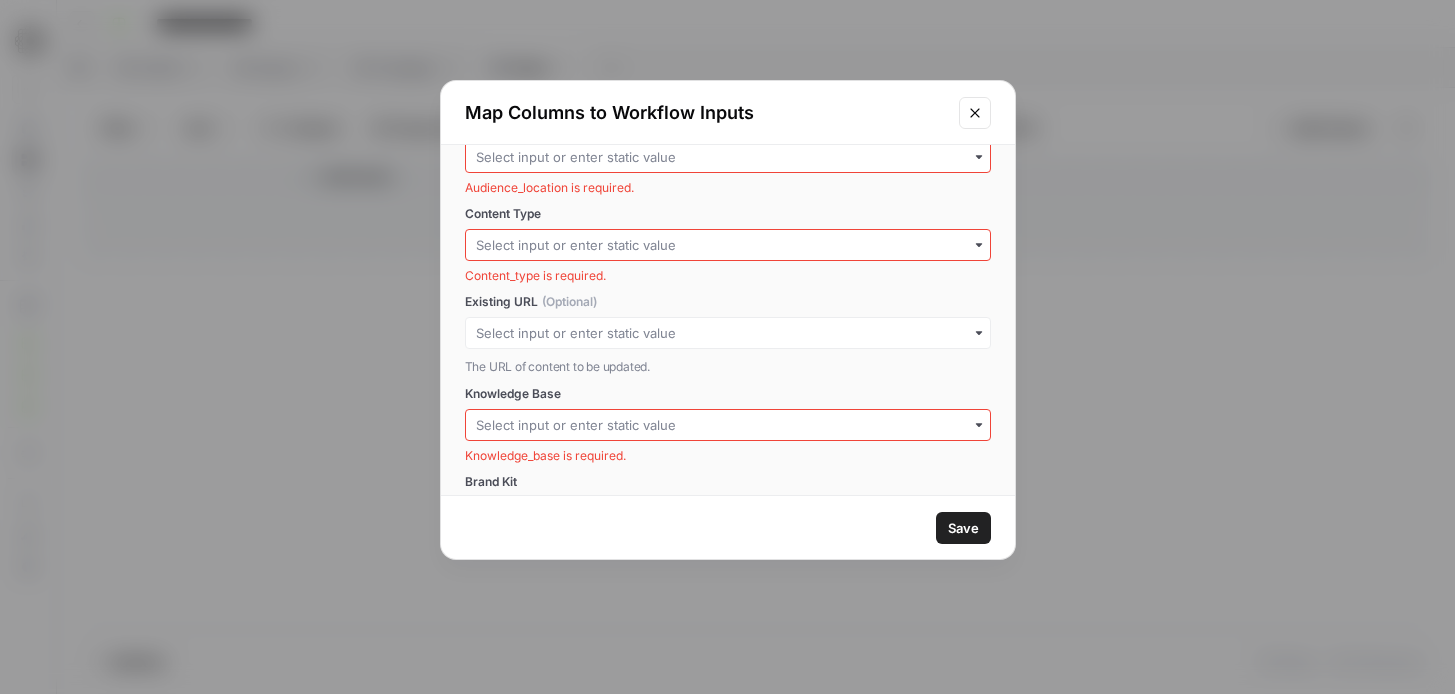 scroll, scrollTop: 322, scrollLeft: 0, axis: vertical 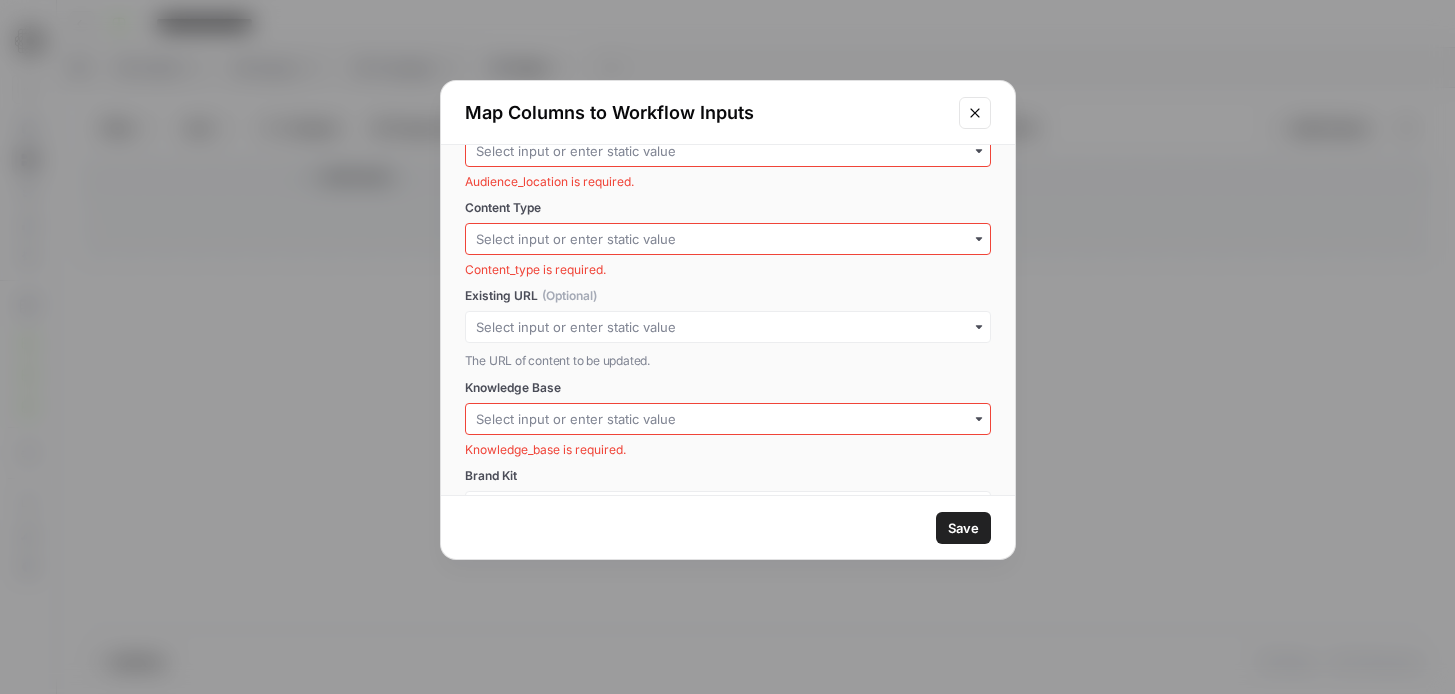 click 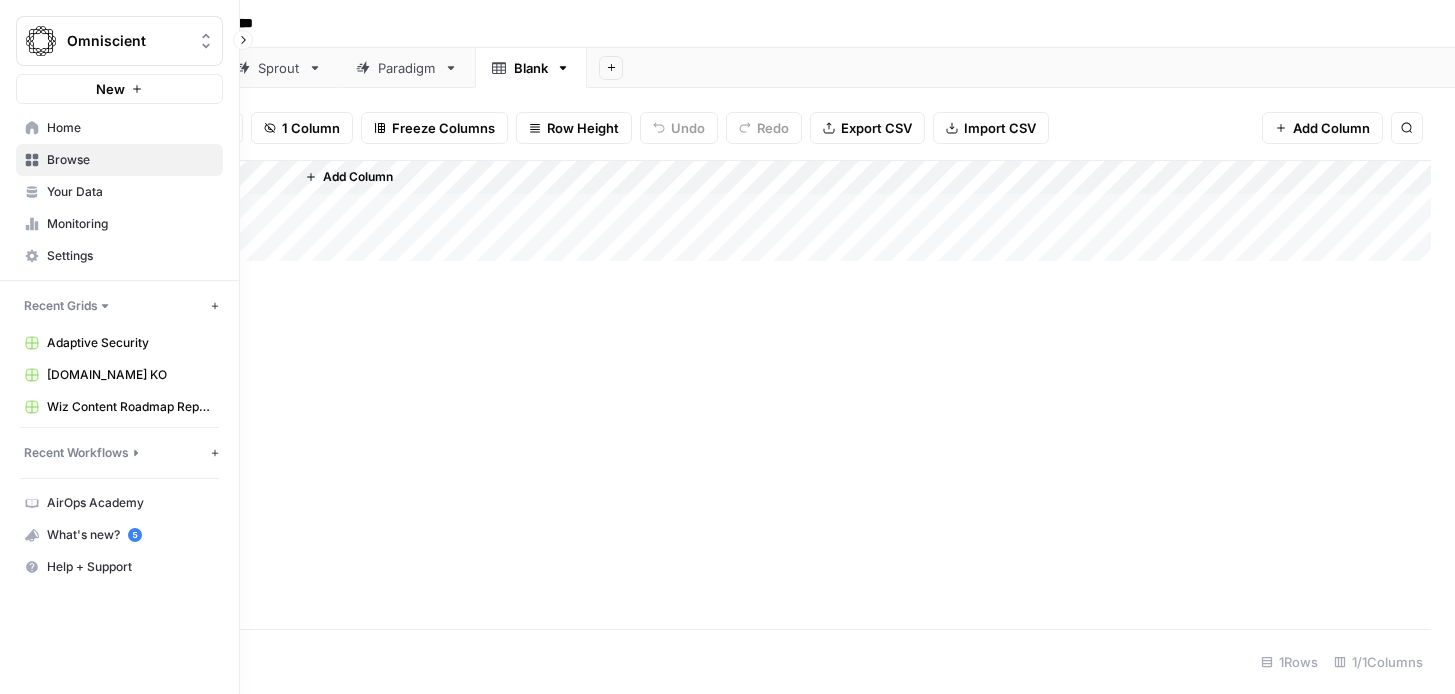 click on "Browse" at bounding box center (130, 160) 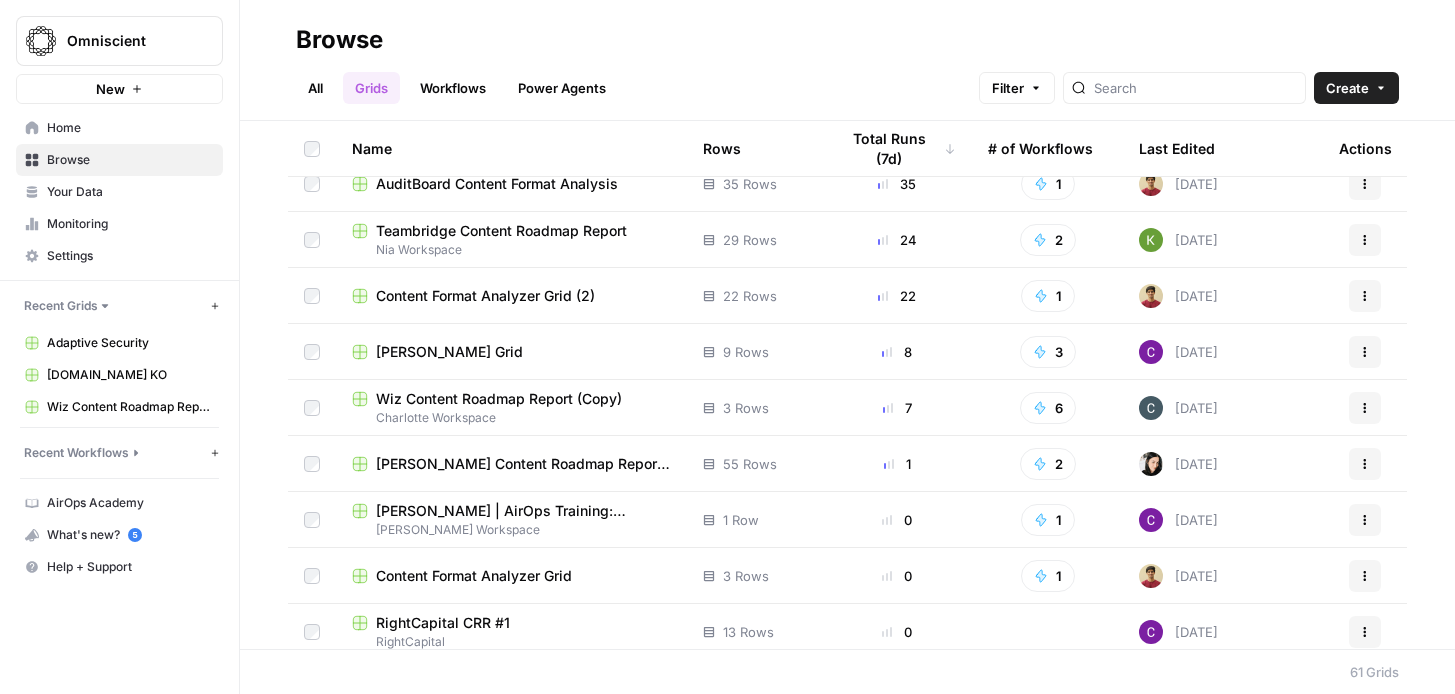 scroll, scrollTop: 84, scrollLeft: 0, axis: vertical 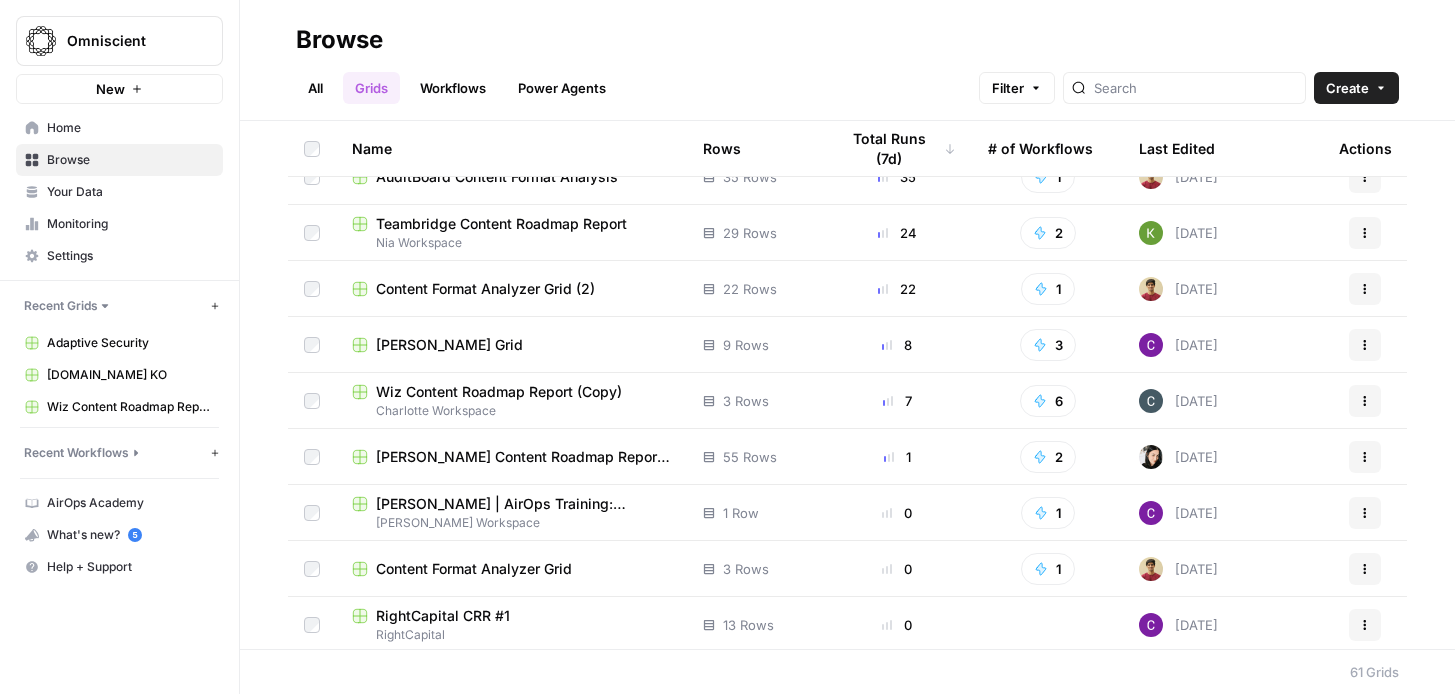 click on "[PERSON_NAME] Content Roadmap Report _ Omniscient - Roadmap #1 ([DATE] - [DATE]).csv" at bounding box center (523, 457) 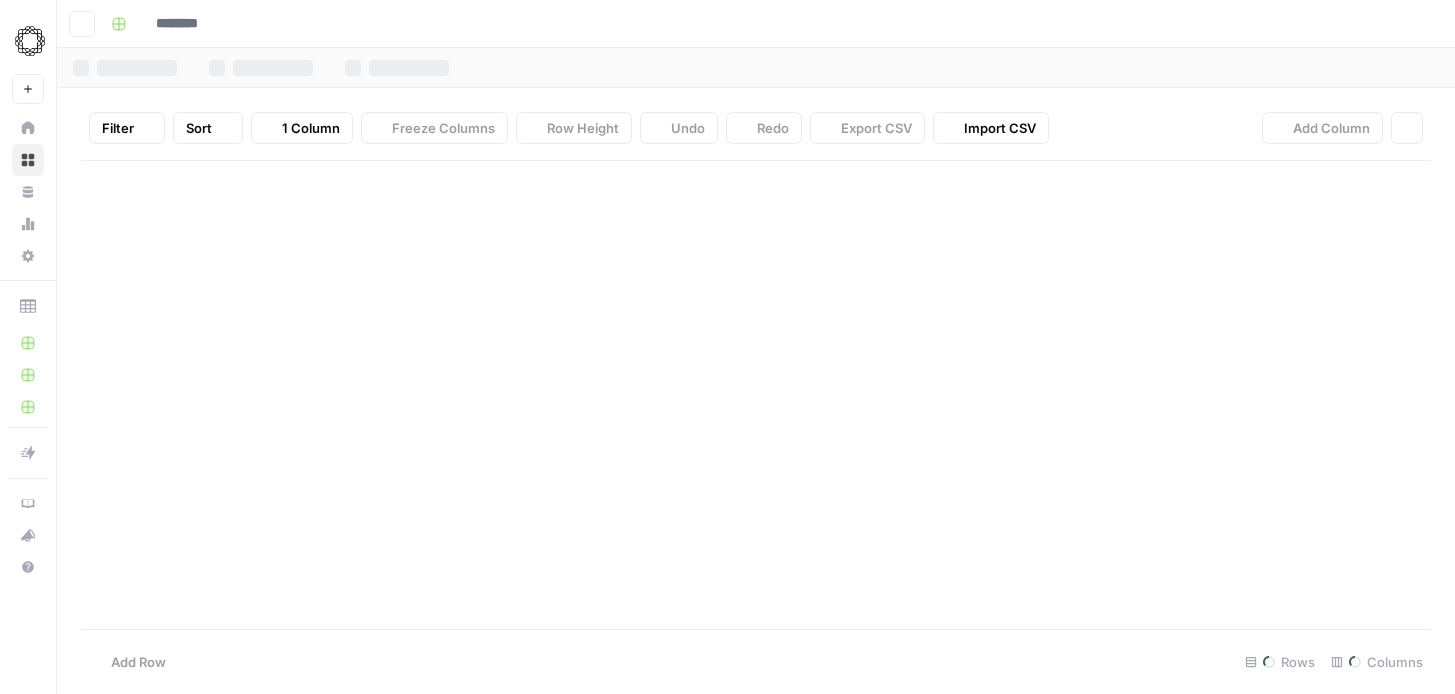 type on "**********" 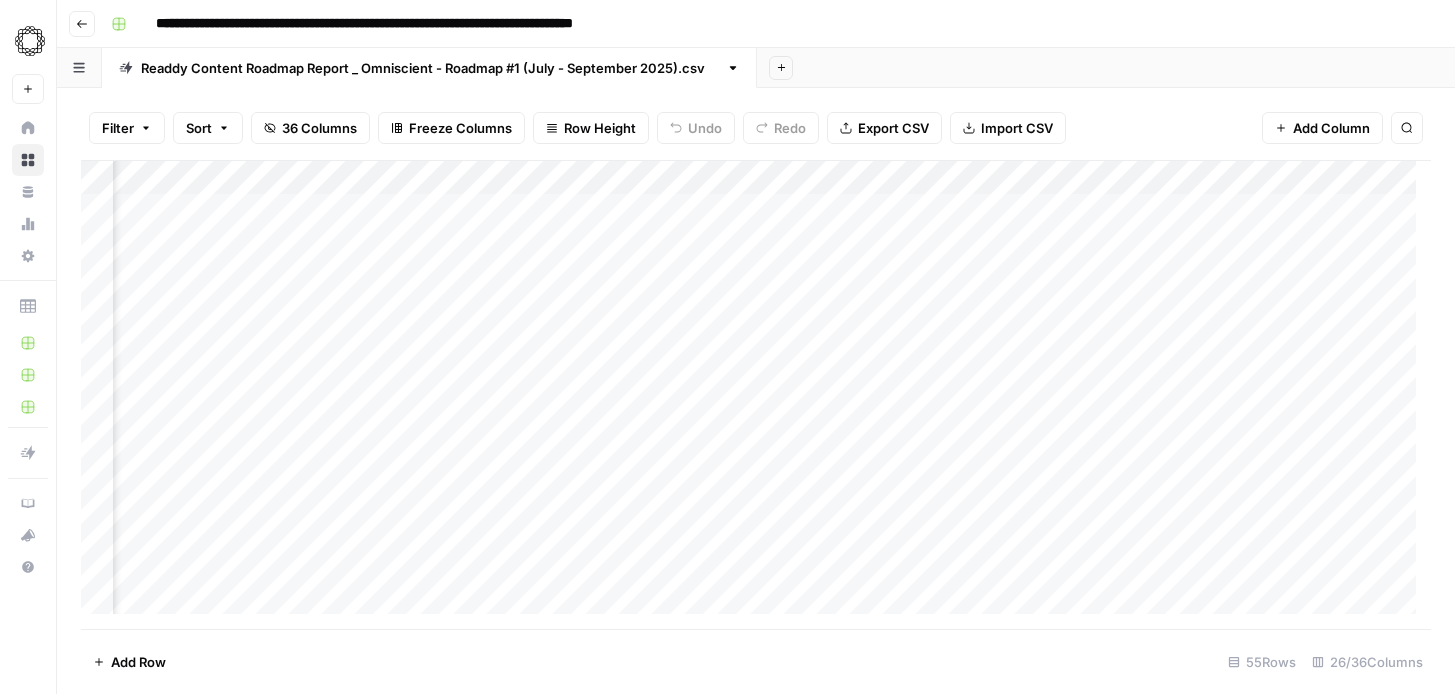 scroll, scrollTop: 0, scrollLeft: 1161, axis: horizontal 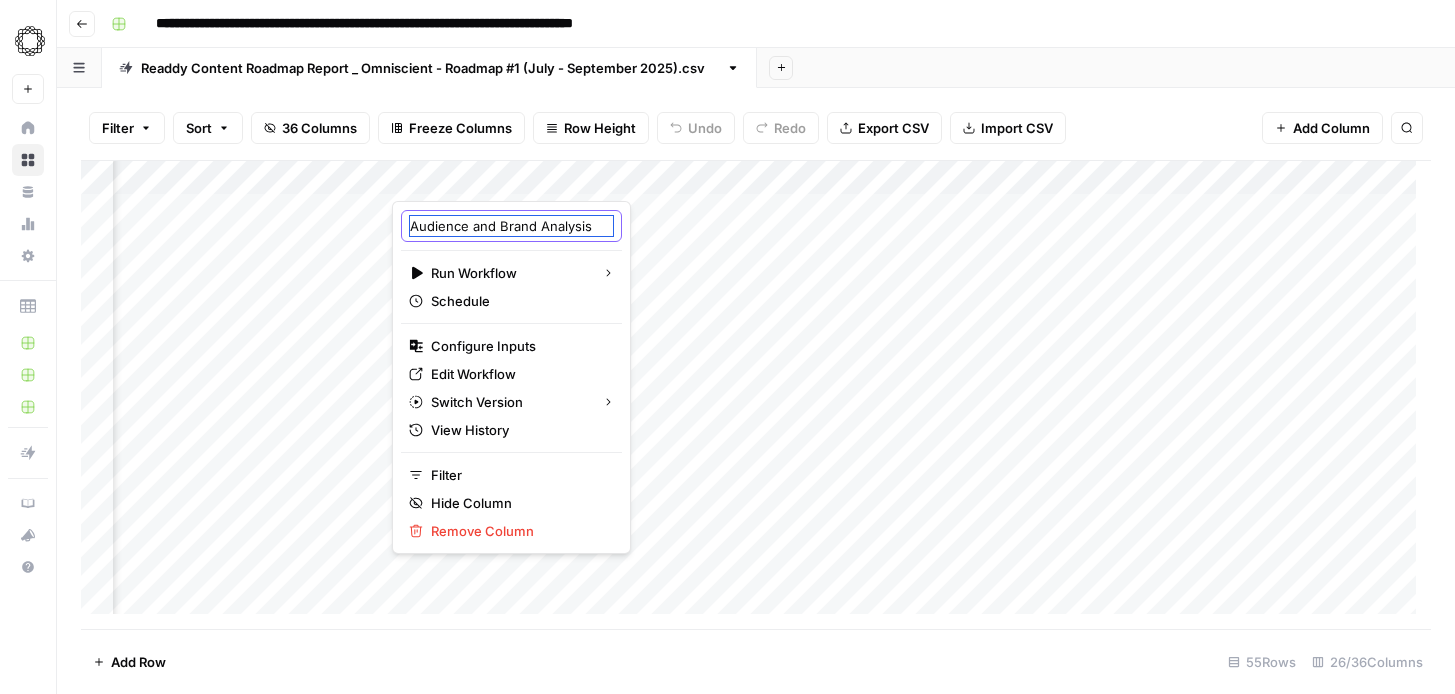 click on "Audience and Brand Analysis" at bounding box center (511, 226) 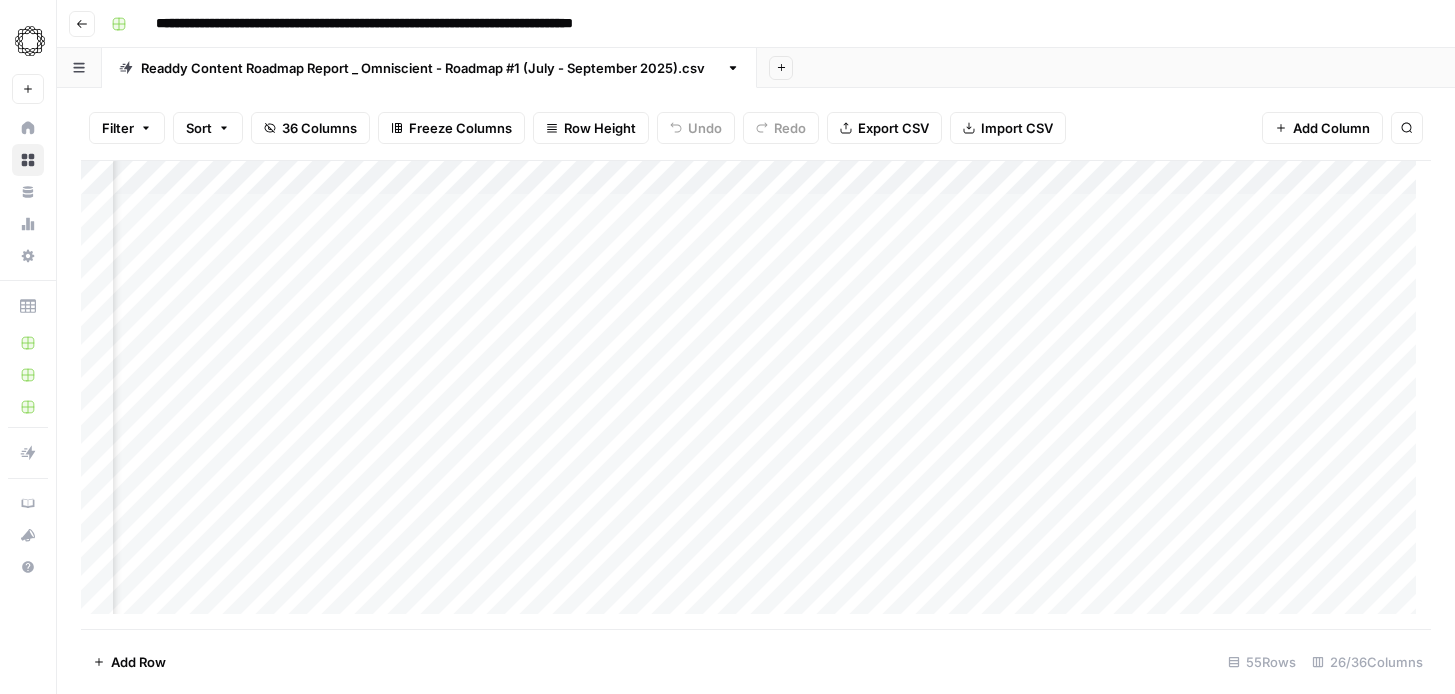 click on "Add Column" at bounding box center [756, 395] 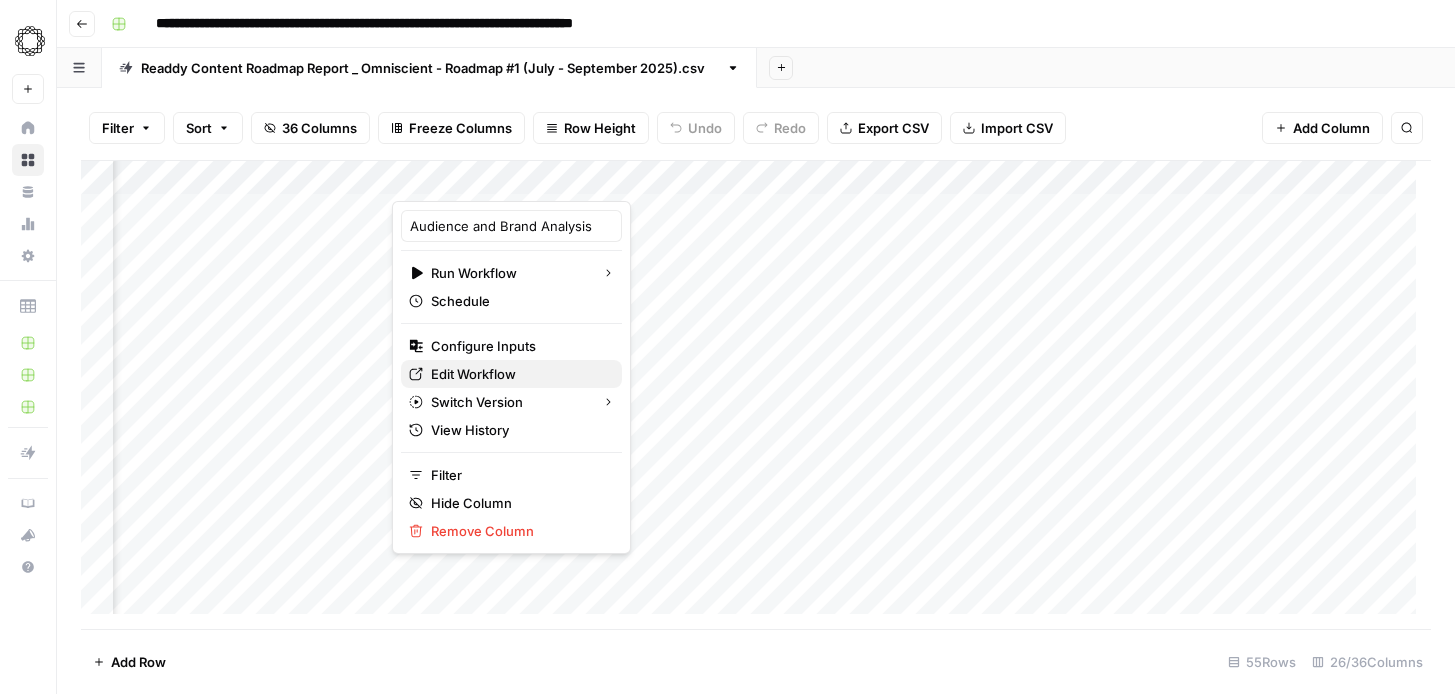 click on "Edit Workflow" at bounding box center [473, 374] 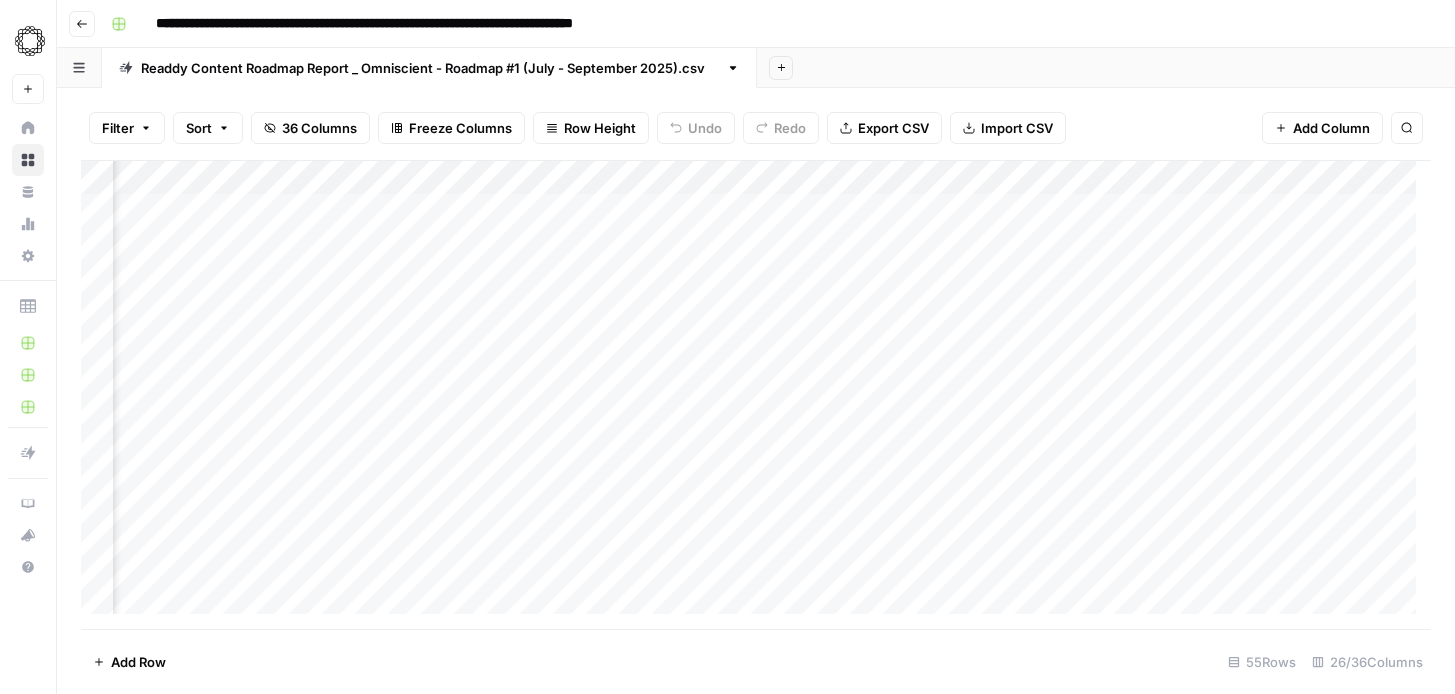 click on "Add Column" at bounding box center (756, 395) 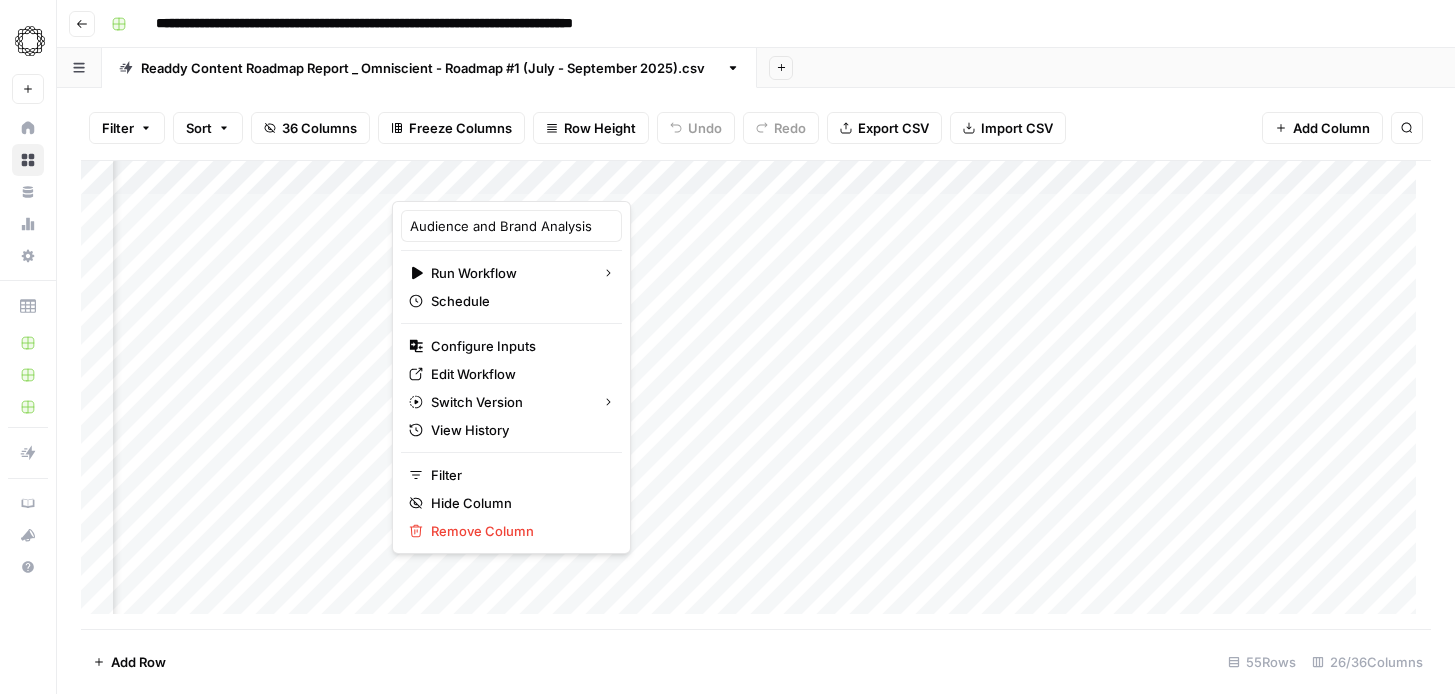 click at bounding box center (482, 181) 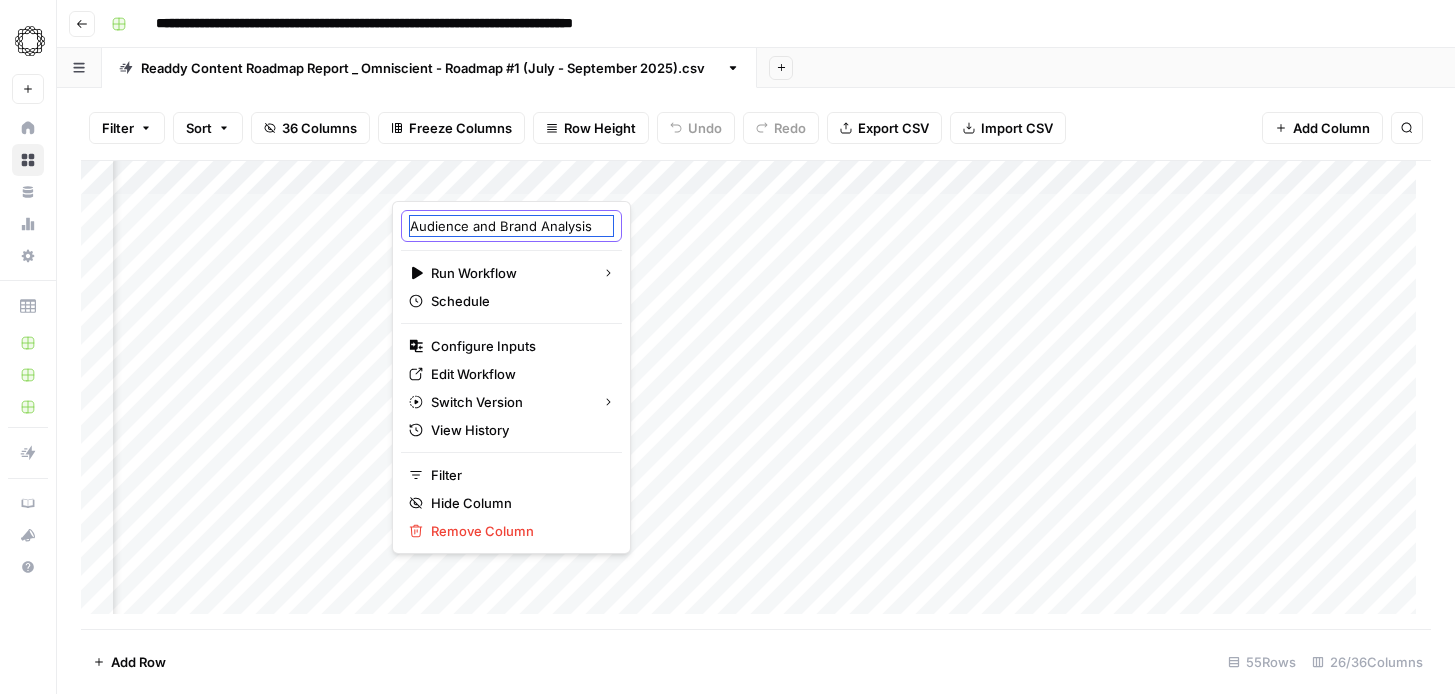 click on "Audience and Brand Analysis" at bounding box center [511, 226] 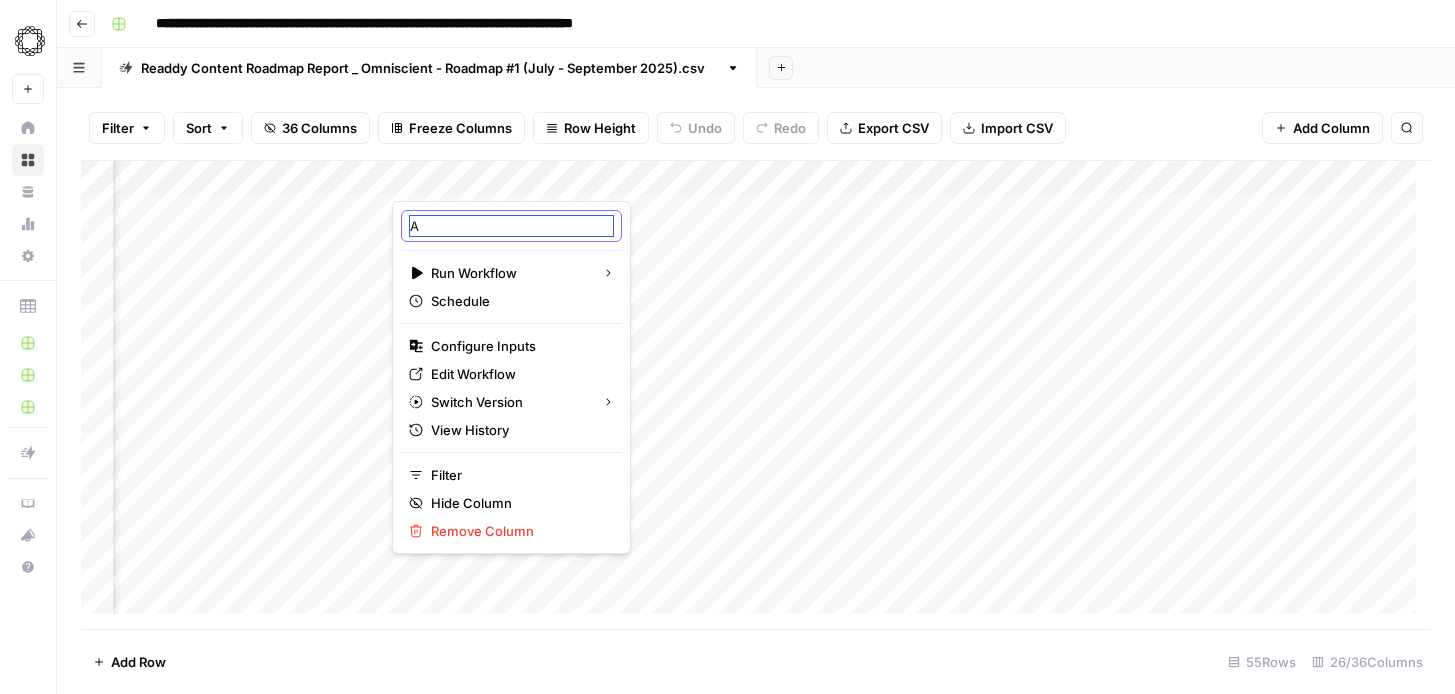 scroll, scrollTop: 0, scrollLeft: 0, axis: both 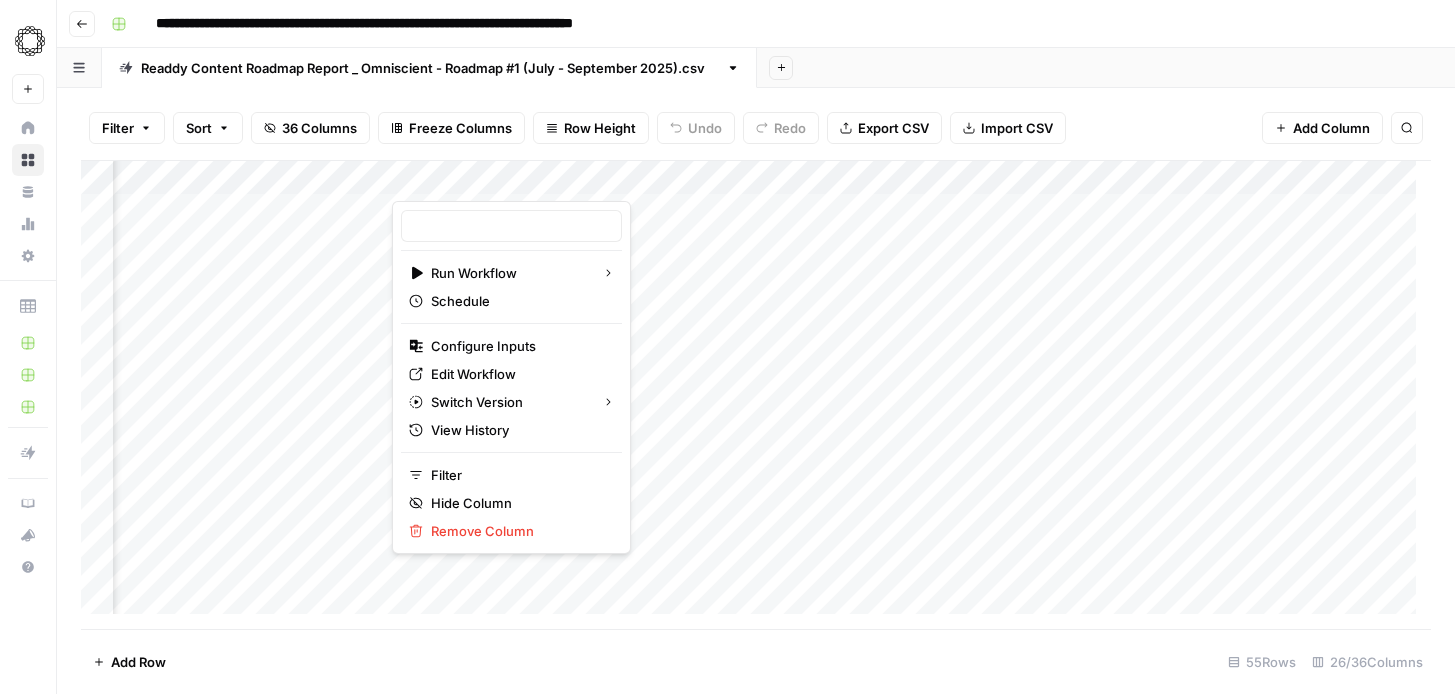 click on "Add Column" at bounding box center (756, 395) 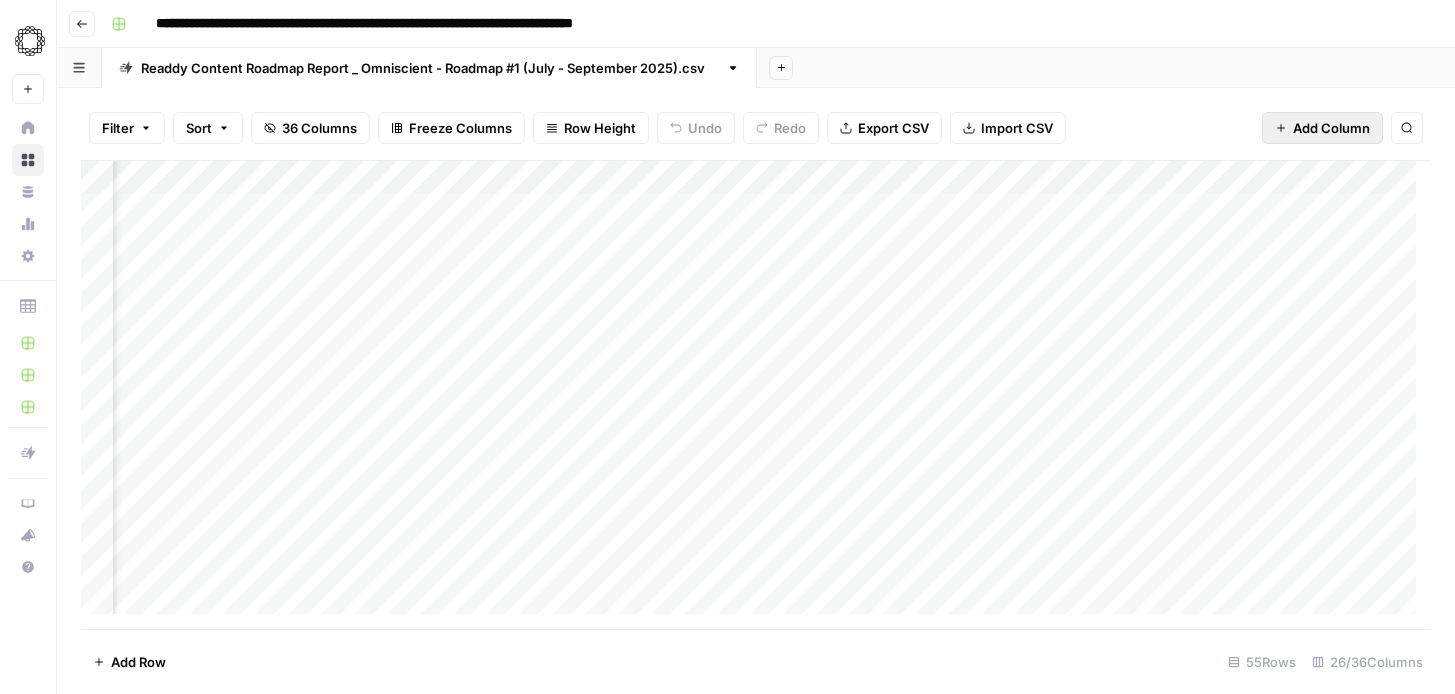 click on "Add Column" at bounding box center [1331, 128] 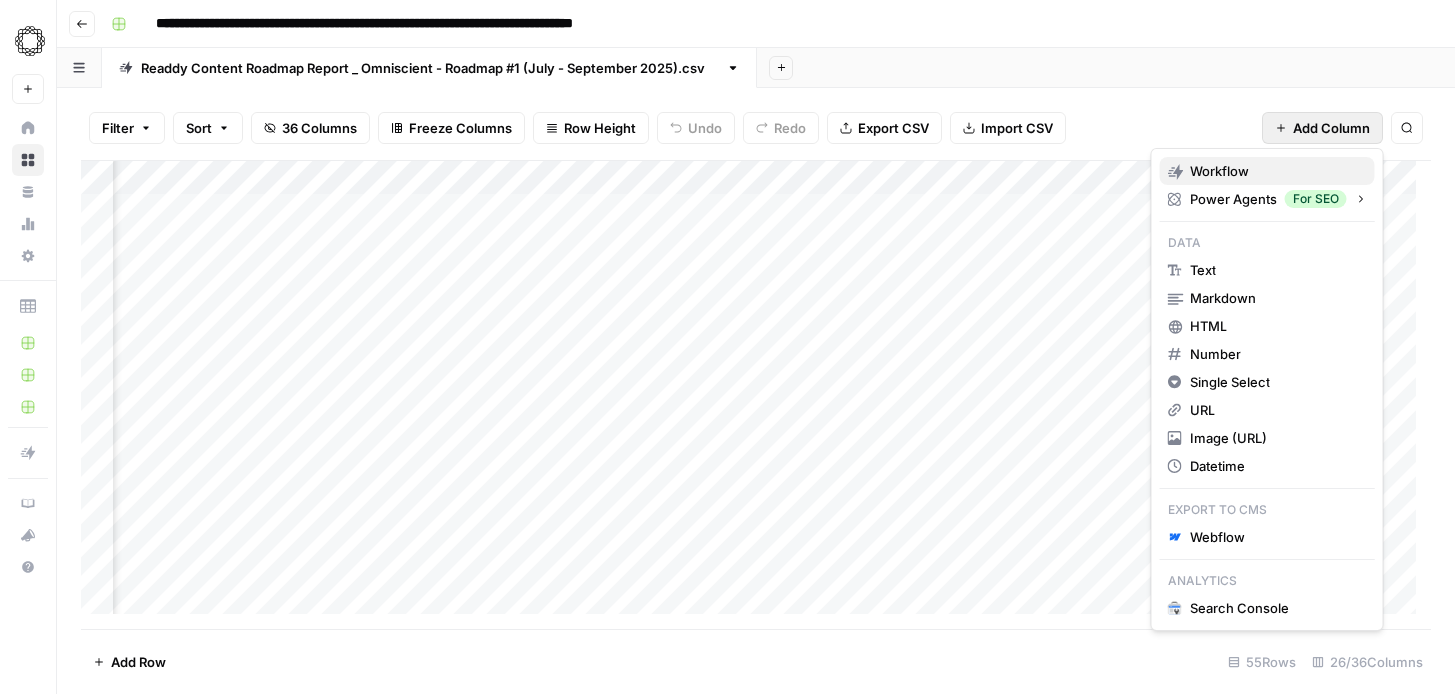 click on "Workflow" at bounding box center [1267, 171] 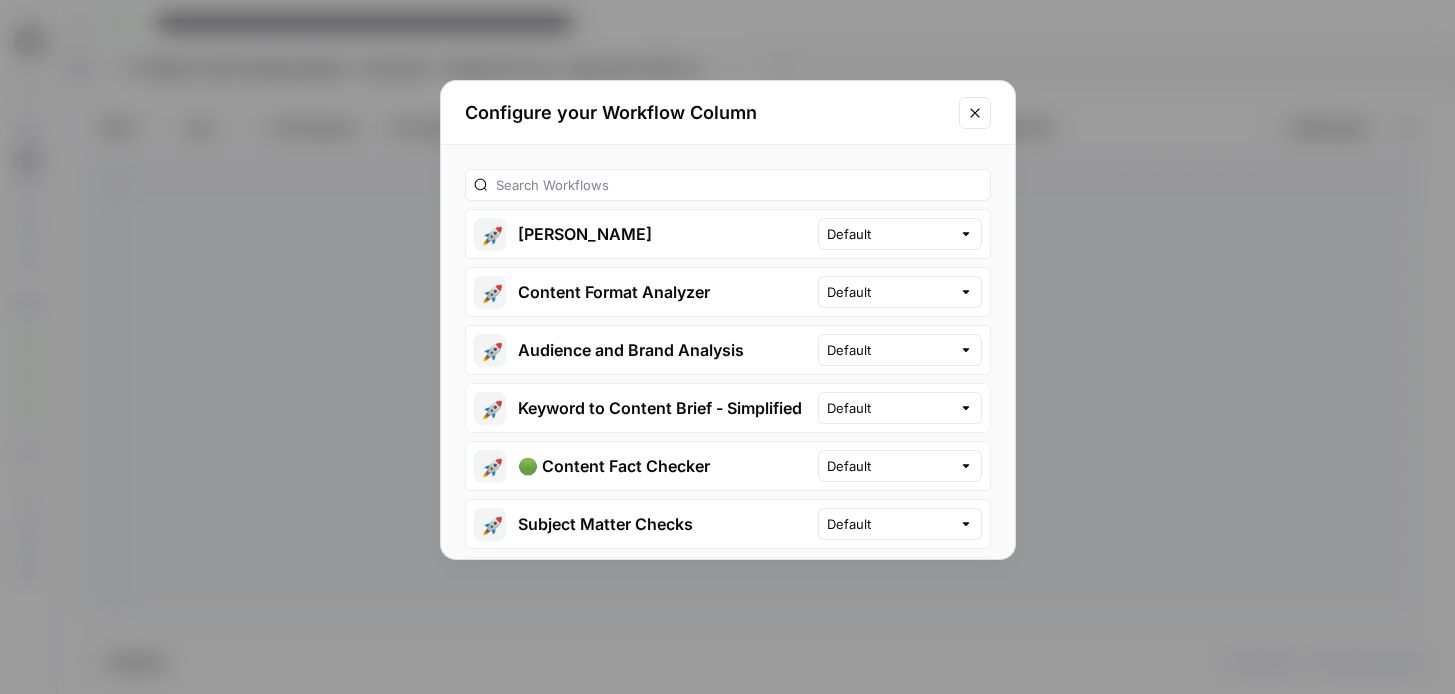 click on "🚀 [PERSON_NAME]" at bounding box center [642, 234] 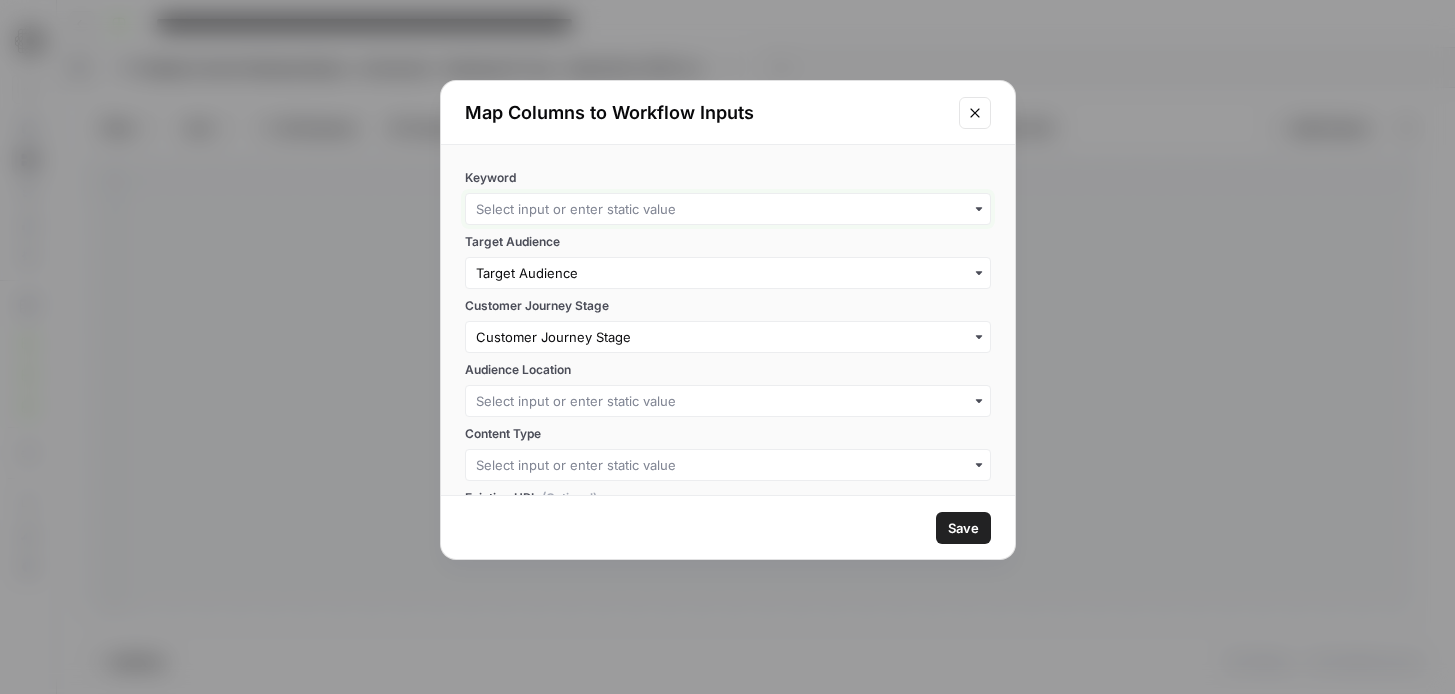 click on "Keyword" at bounding box center [728, 209] 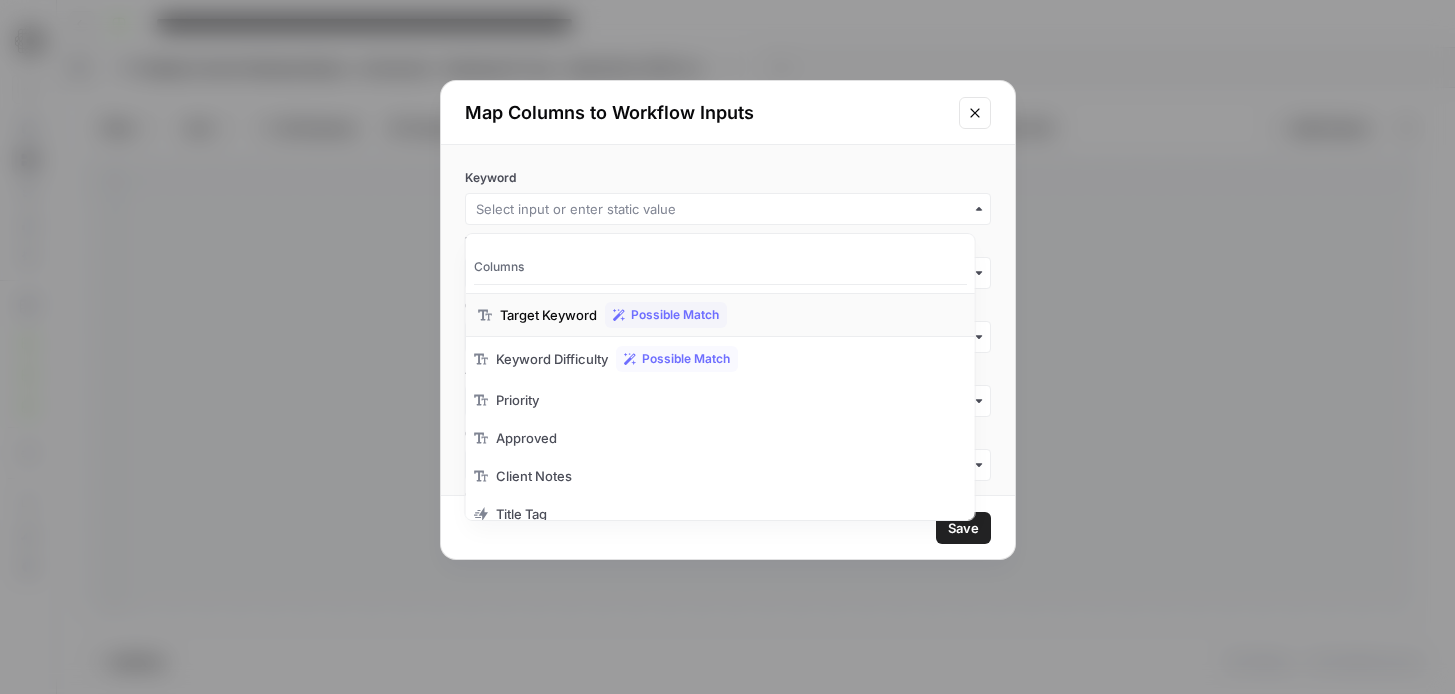 click on "Target Keyword" at bounding box center [548, 315] 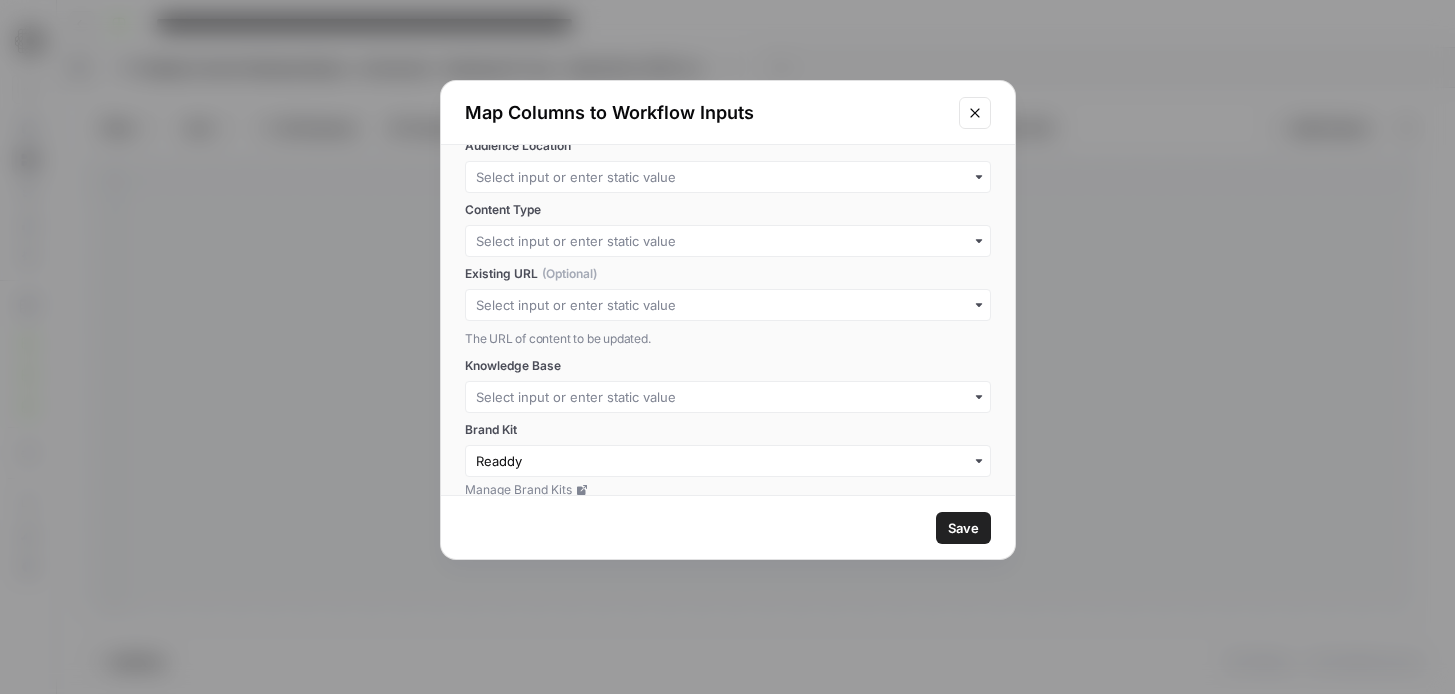 scroll, scrollTop: 251, scrollLeft: 0, axis: vertical 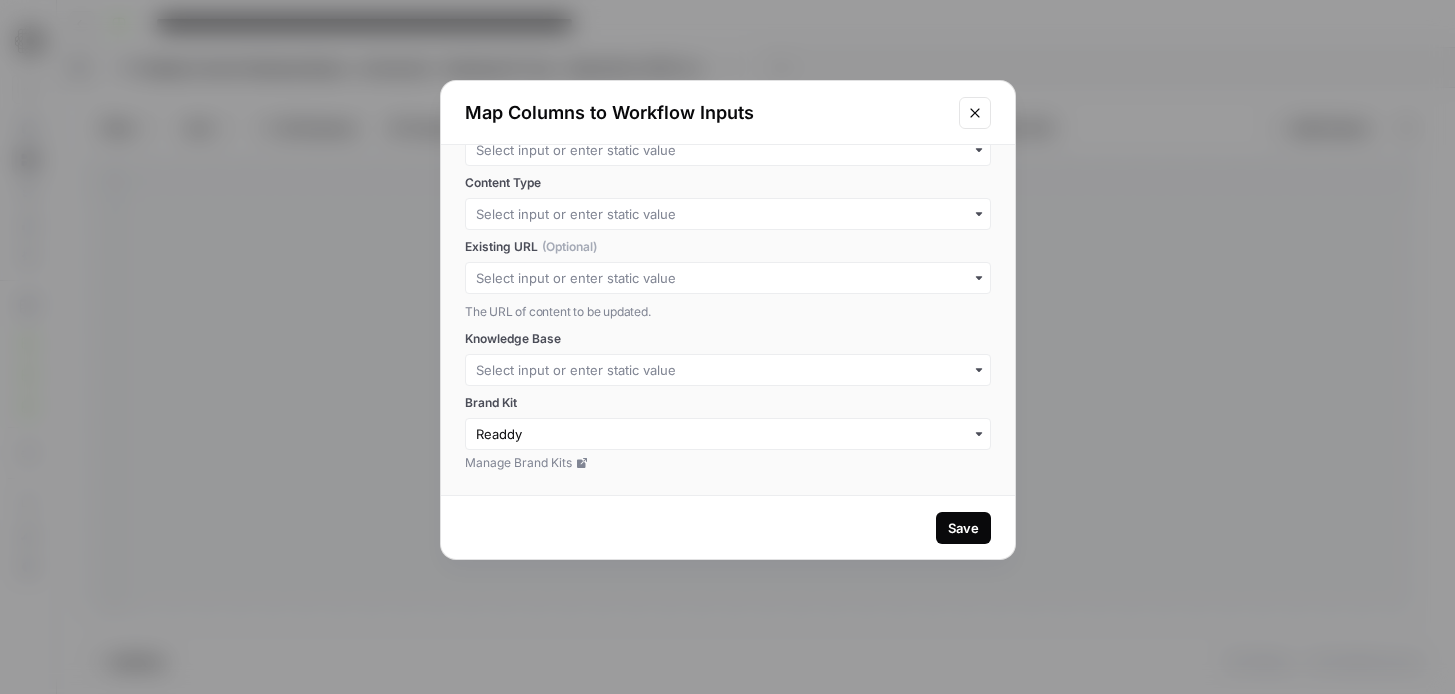 click on "Save" at bounding box center [963, 528] 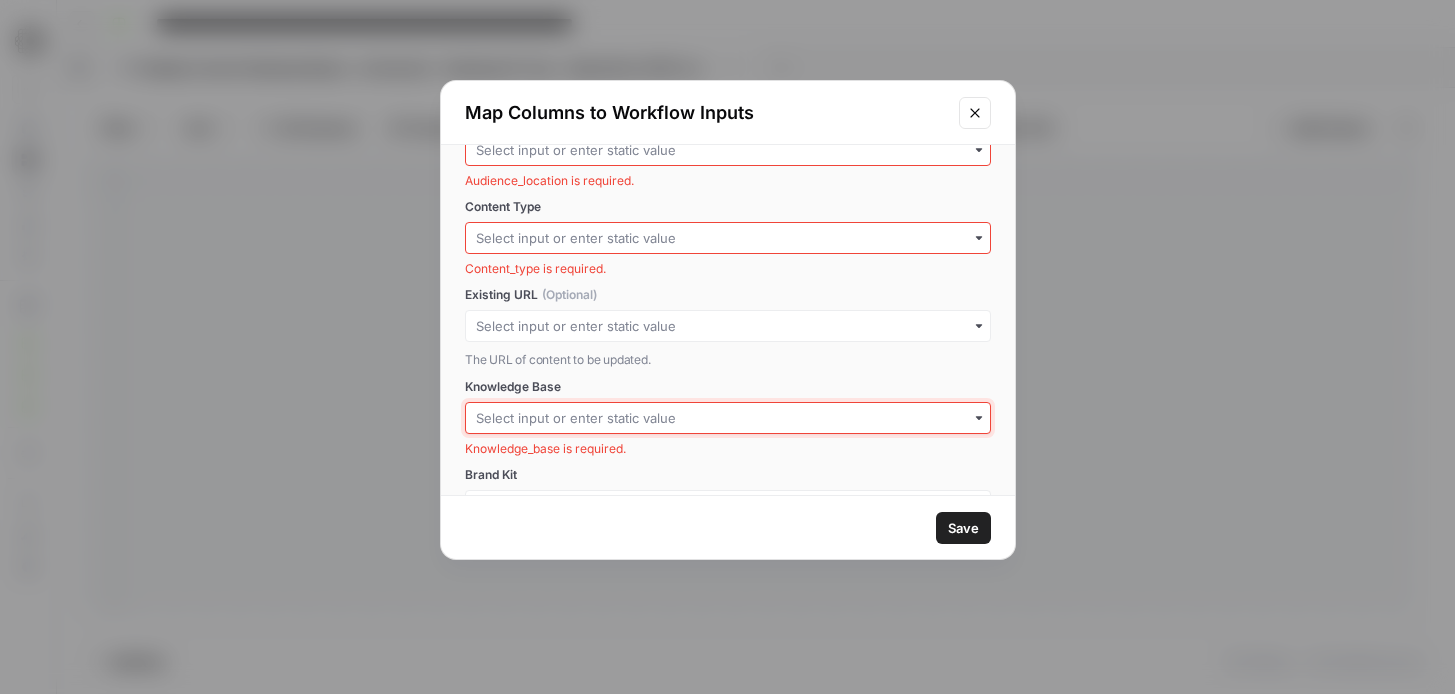 click on "Knowledge Base" at bounding box center [728, 418] 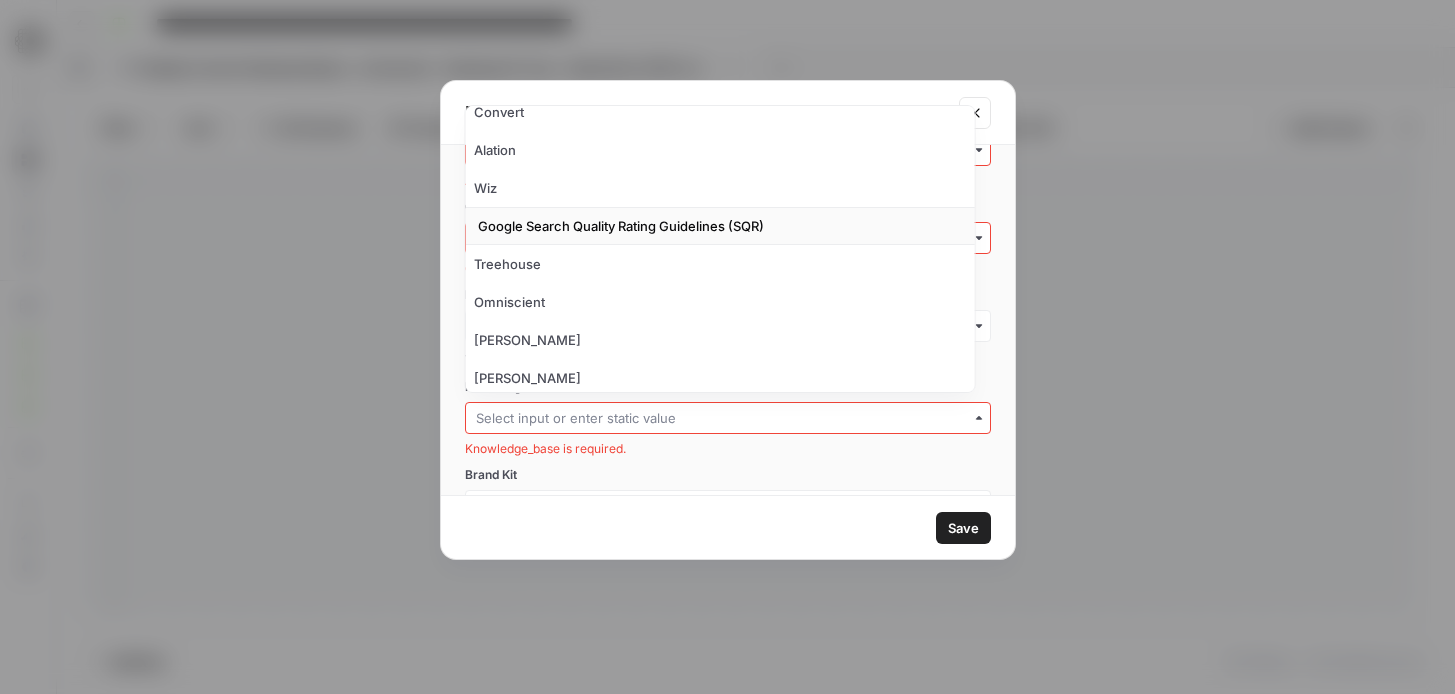 scroll, scrollTop: 566, scrollLeft: 0, axis: vertical 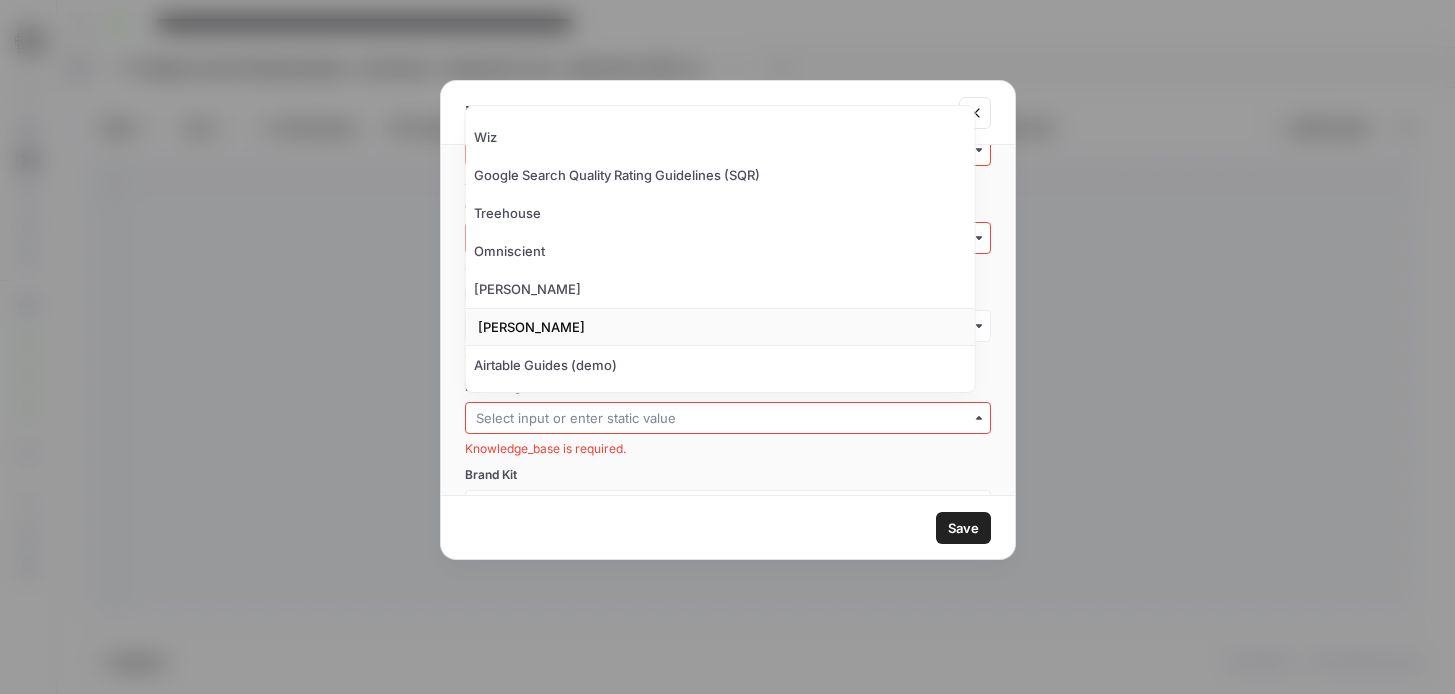 click on "[PERSON_NAME]" at bounding box center (720, 327) 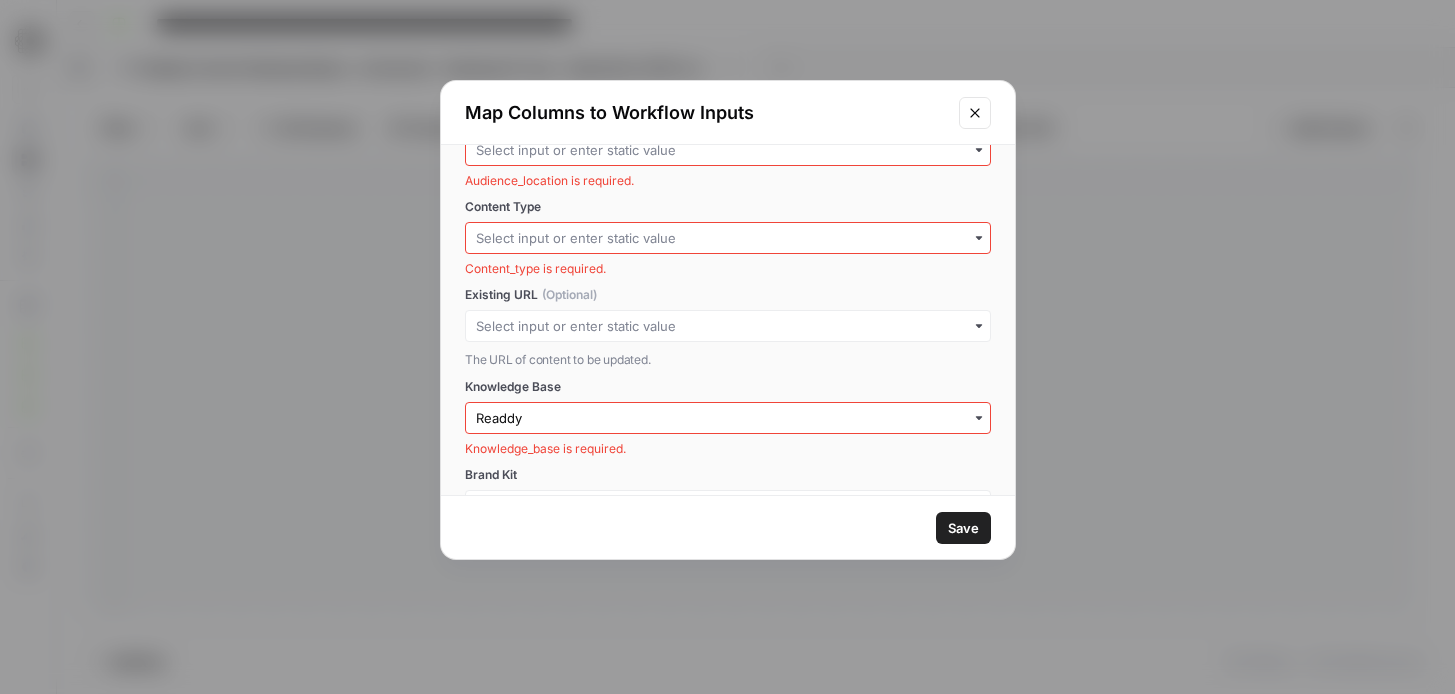 click on "The URL of content to be updated." at bounding box center [728, 360] 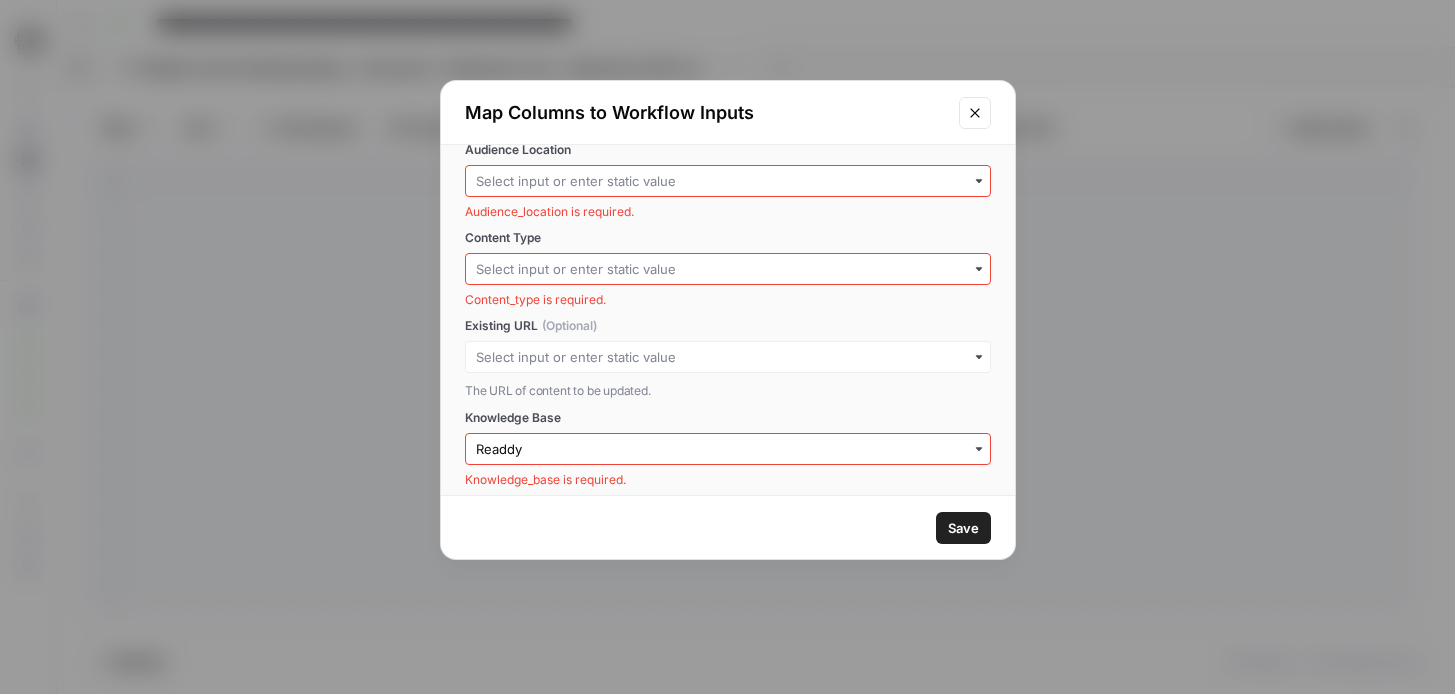 scroll, scrollTop: 170, scrollLeft: 0, axis: vertical 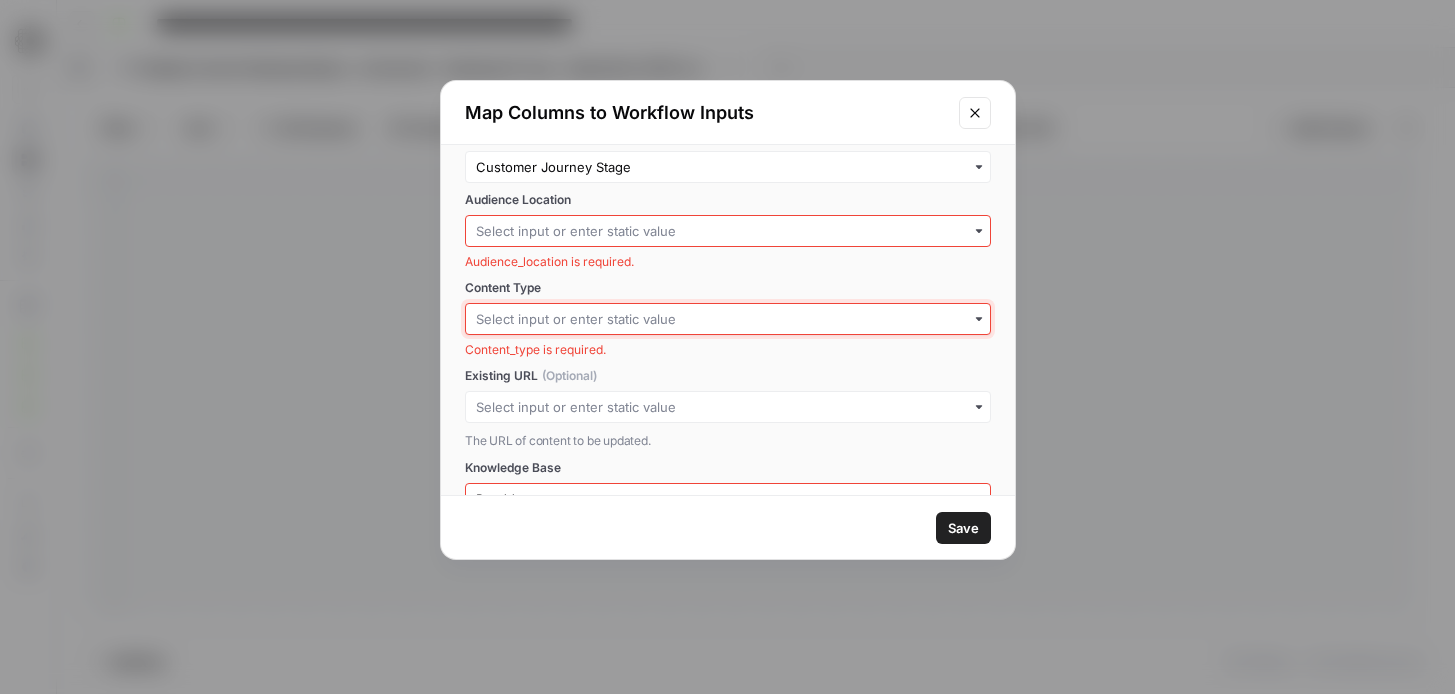 click on "Content Type" at bounding box center (728, 319) 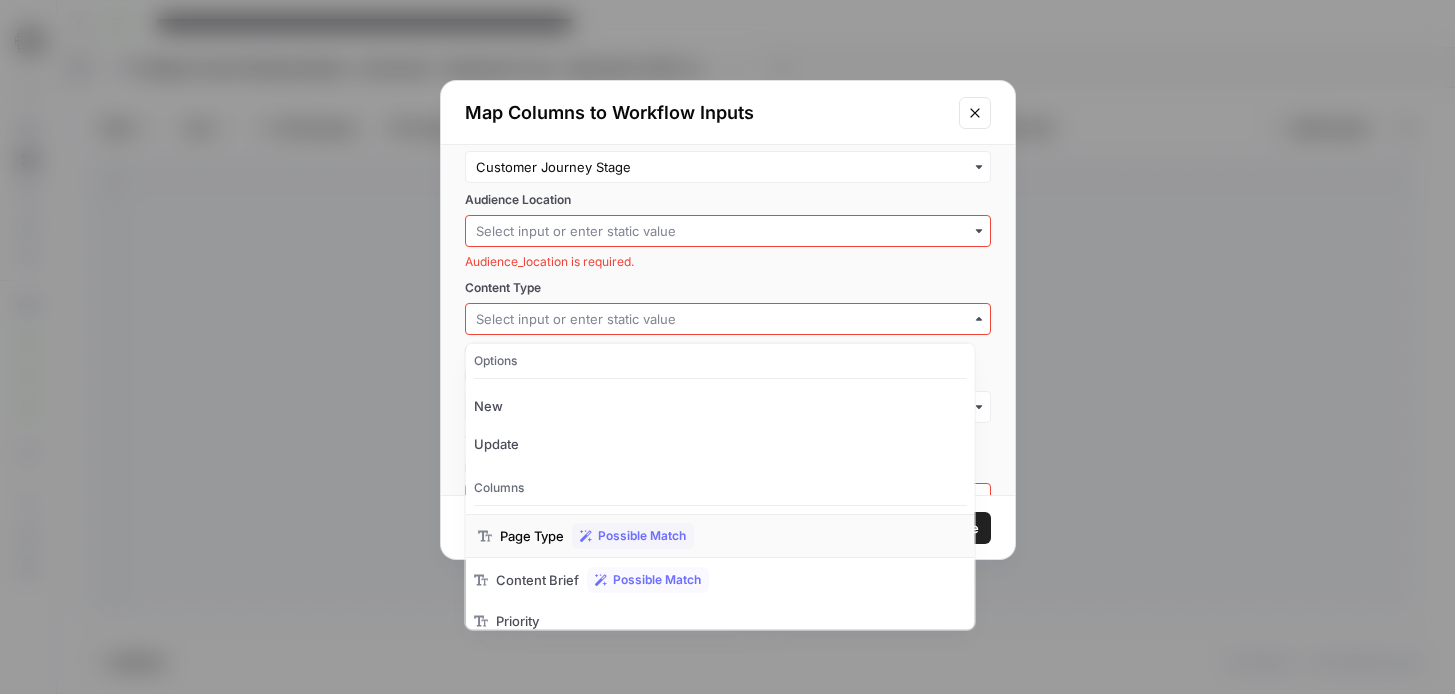 click on "Page Type" at bounding box center (532, 536) 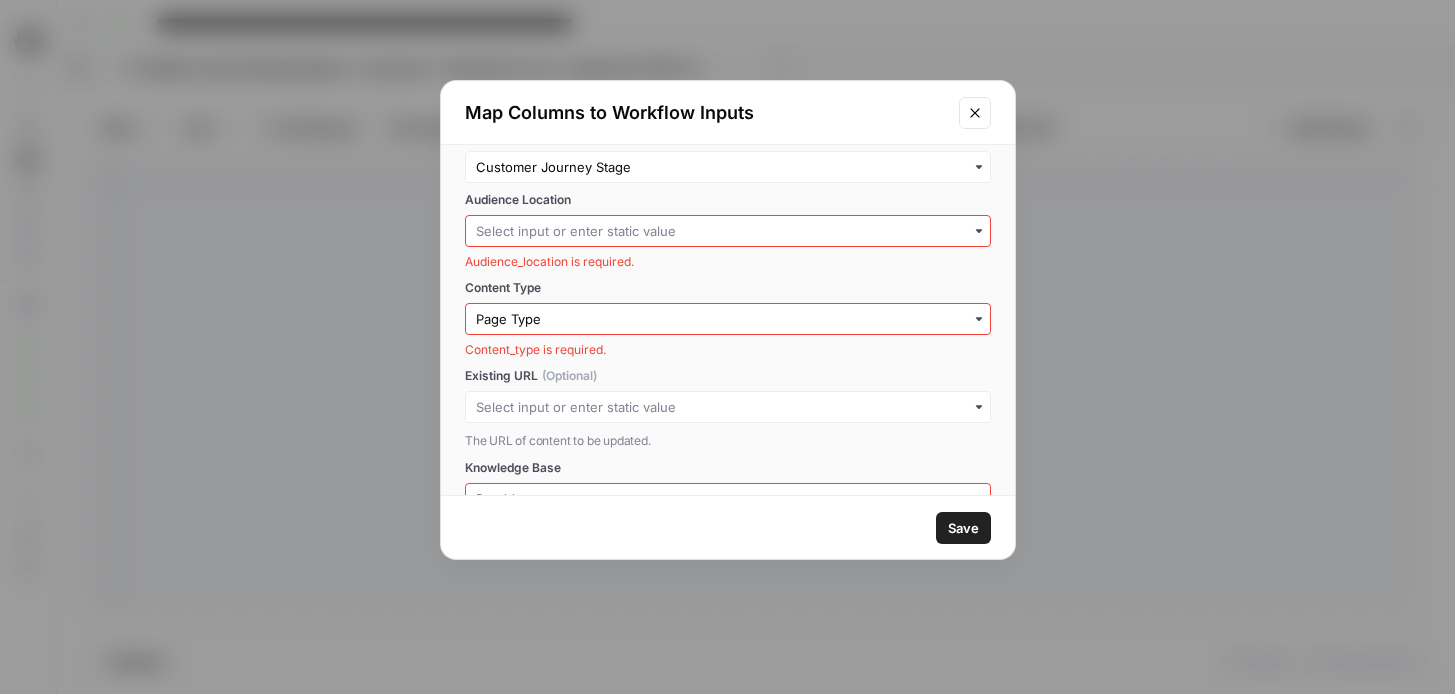 scroll, scrollTop: 117, scrollLeft: 0, axis: vertical 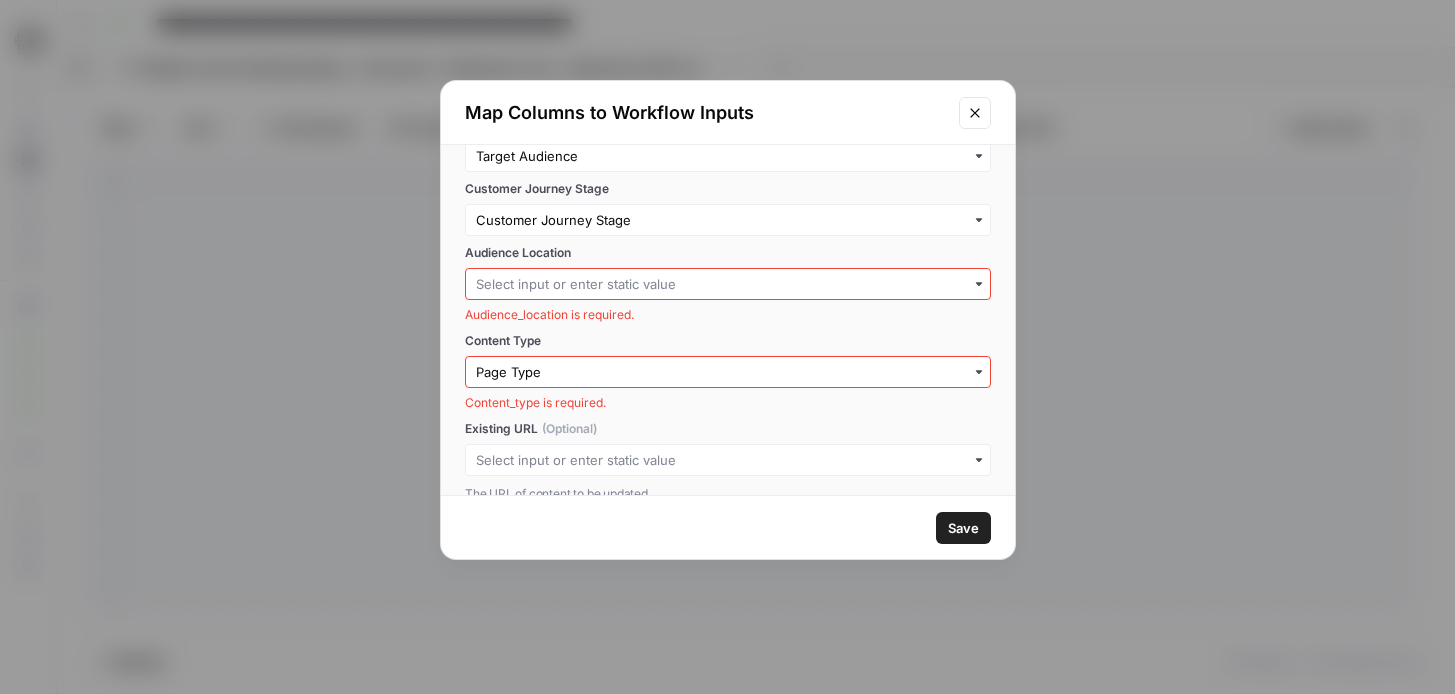 click on "Audience_location is required." at bounding box center (728, 315) 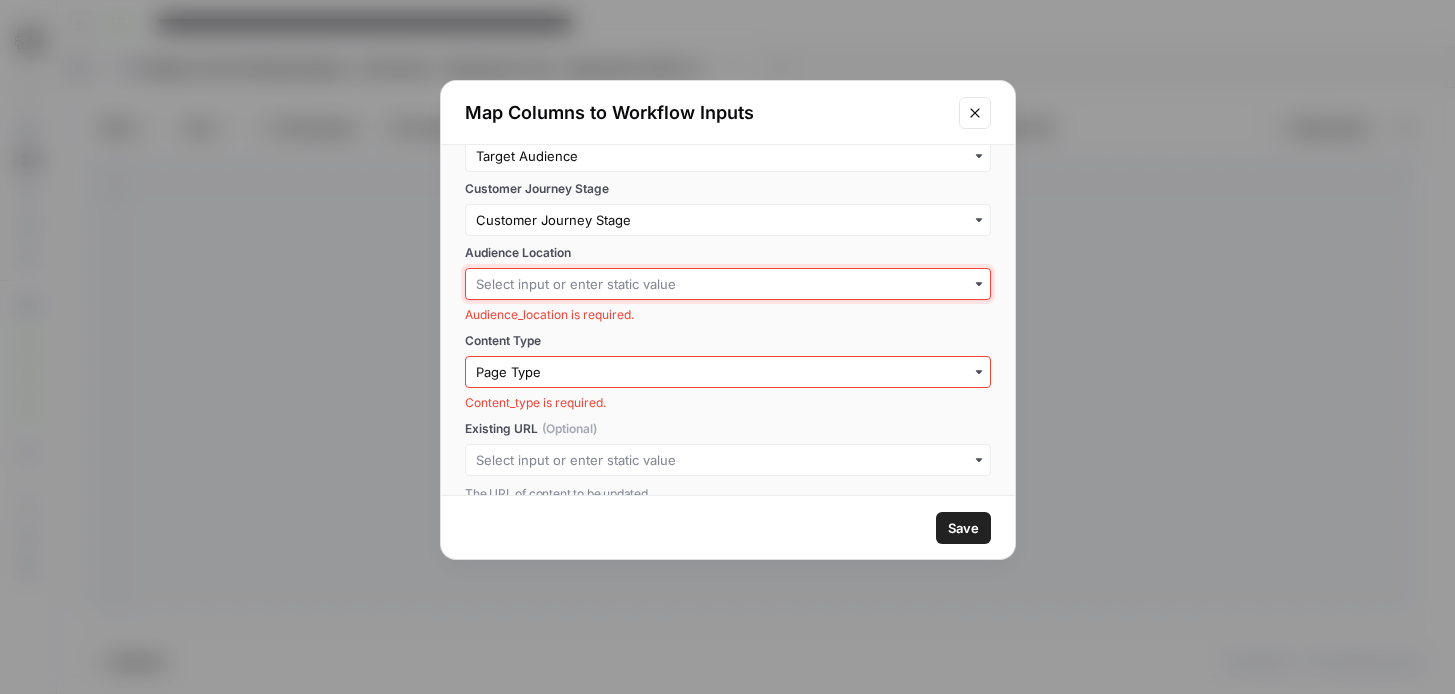 click on "Audience Location" at bounding box center [728, 284] 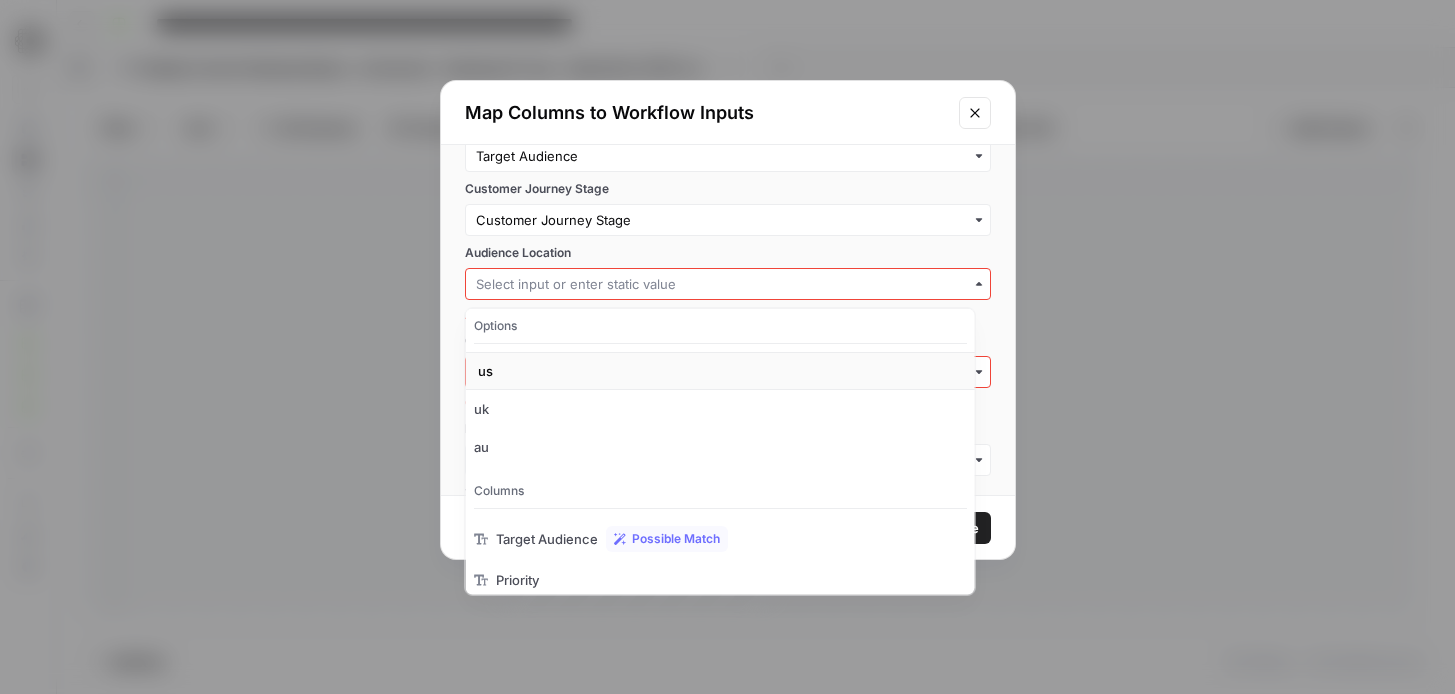 click on "us" at bounding box center [720, 371] 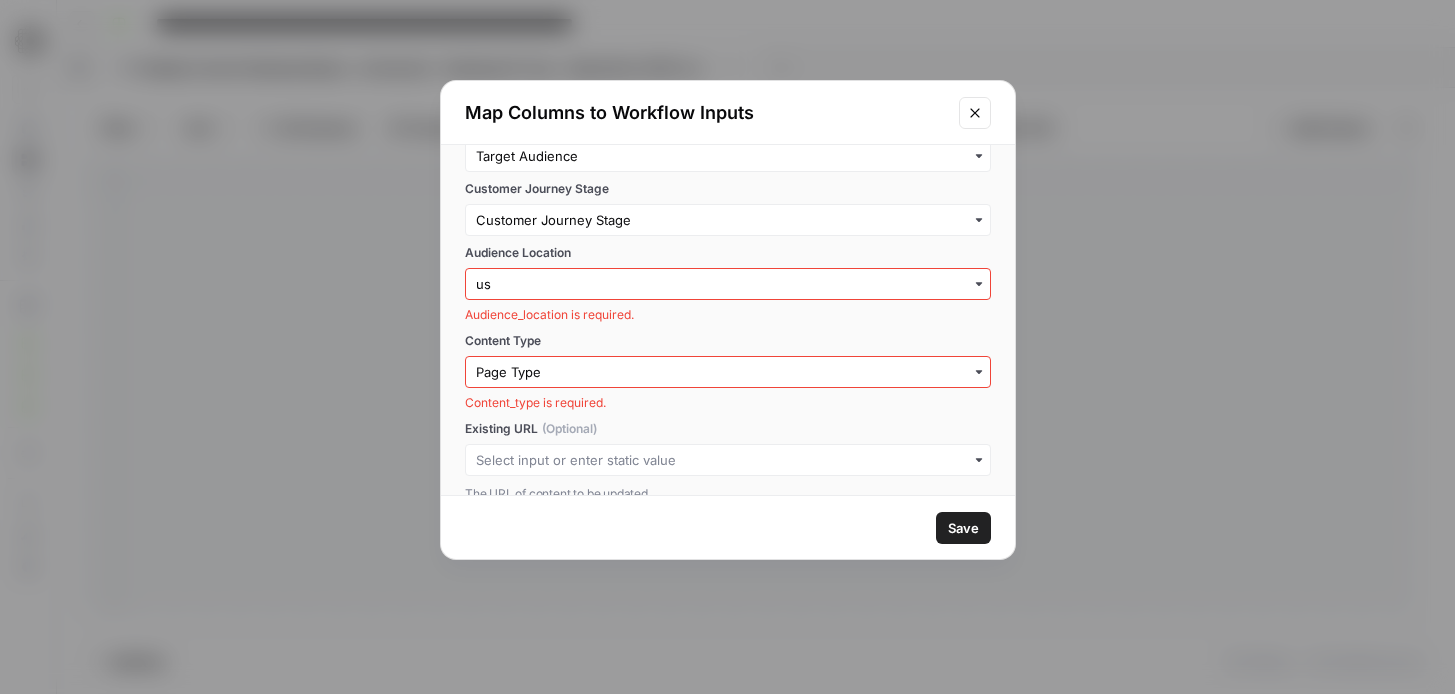 click on "Audience Location" at bounding box center [728, 253] 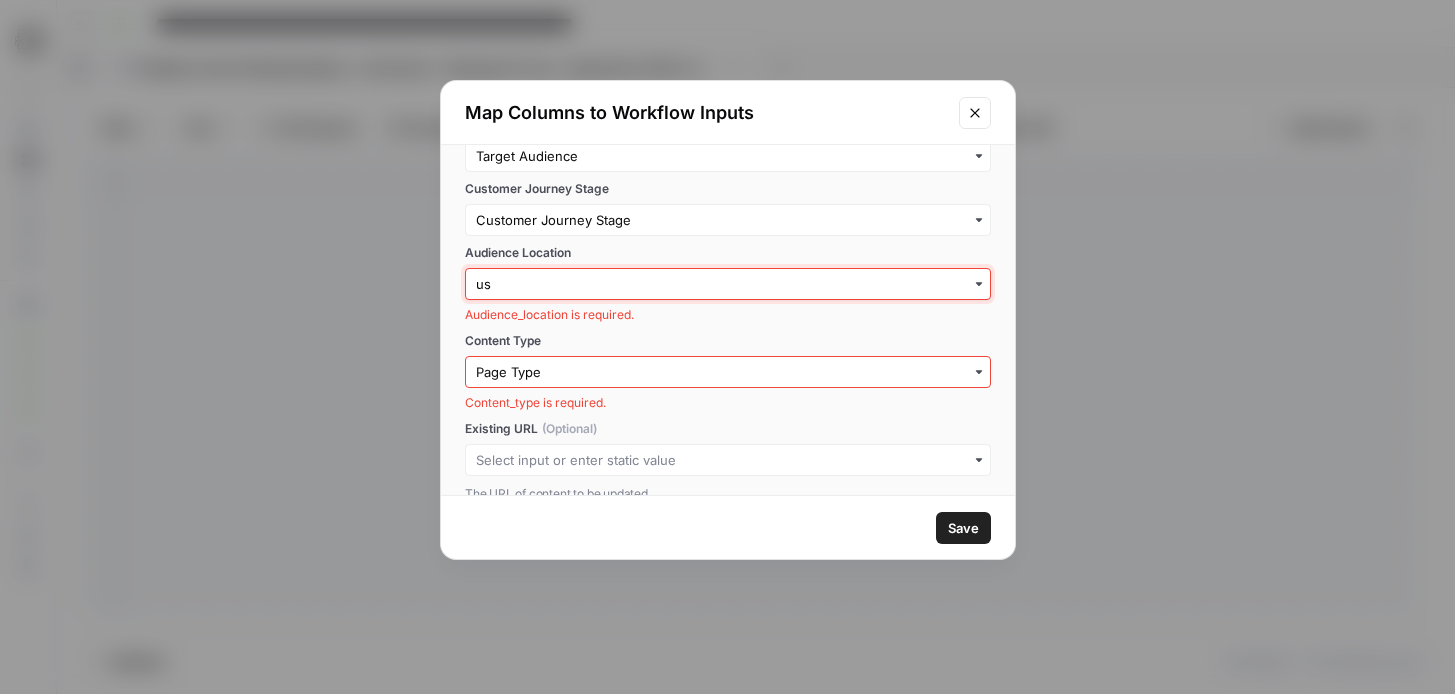 click on "Audience Location" at bounding box center [728, 284] 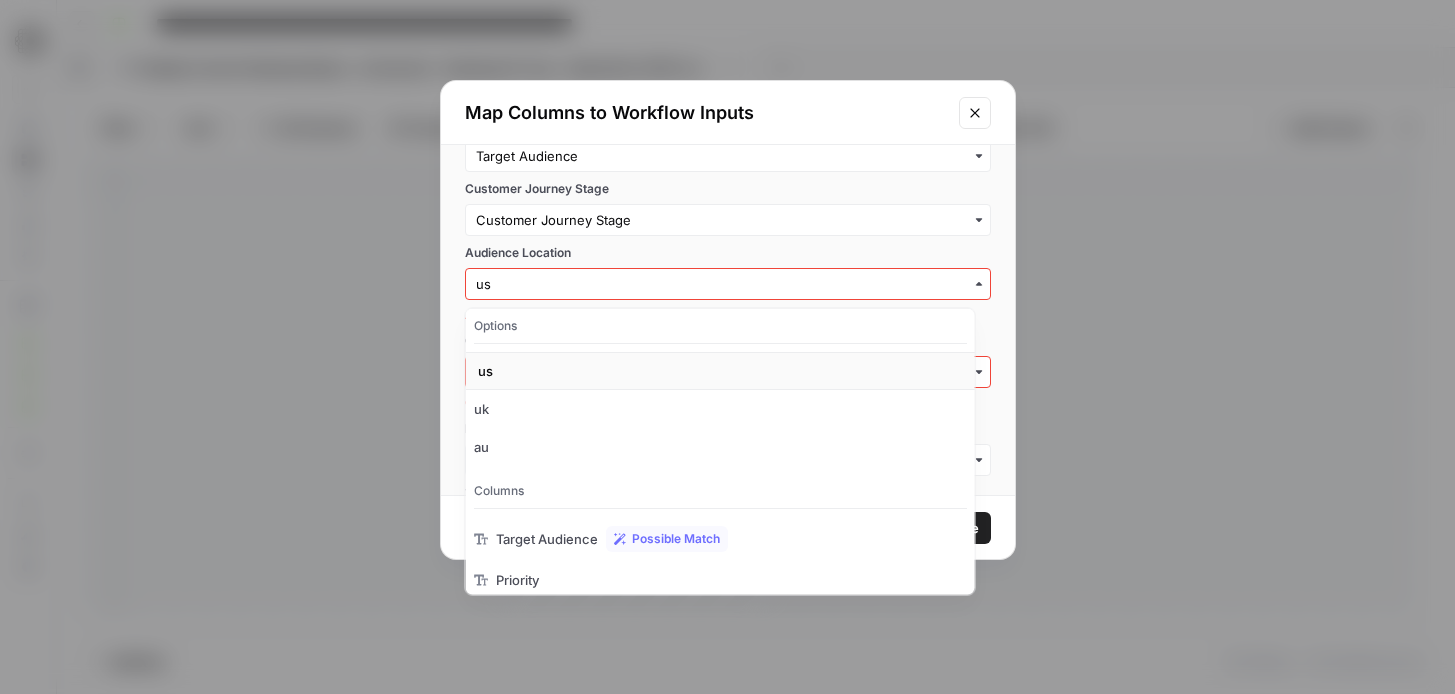 click on "us" at bounding box center [720, 371] 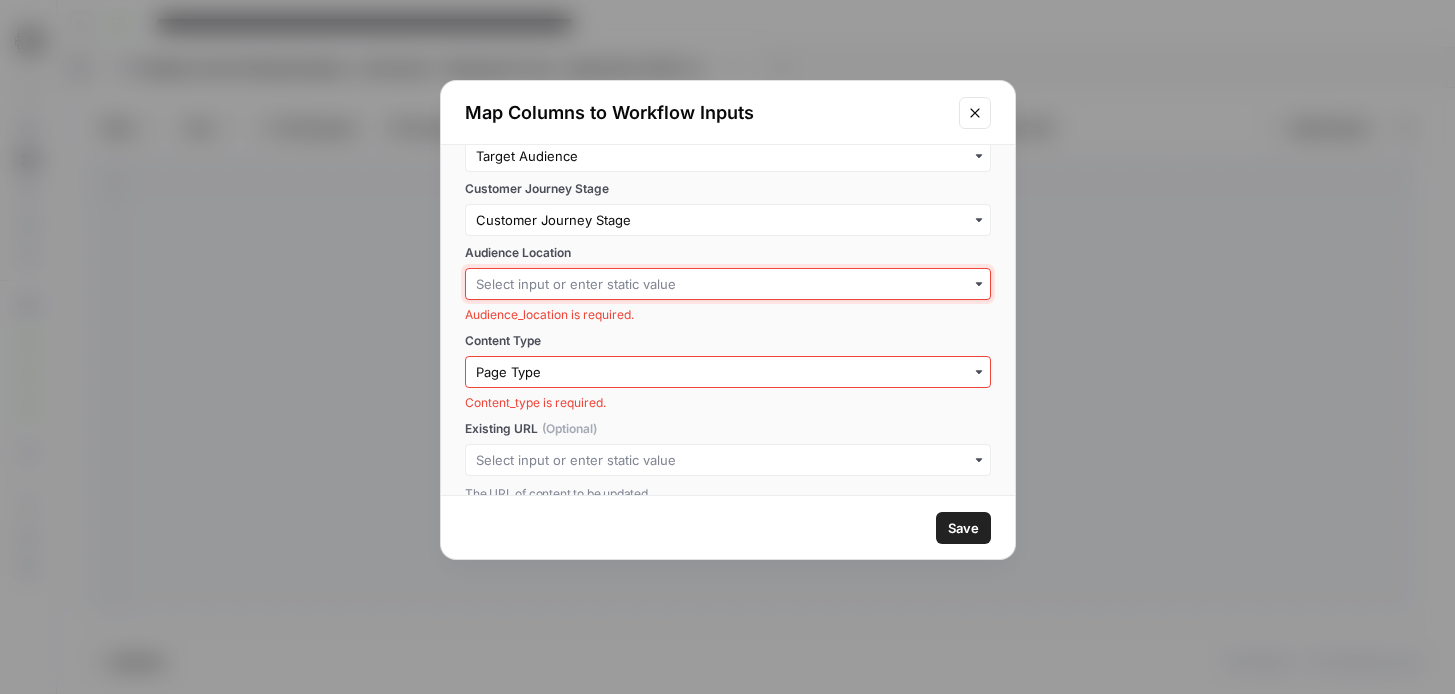 click on "Audience Location" at bounding box center [728, 284] 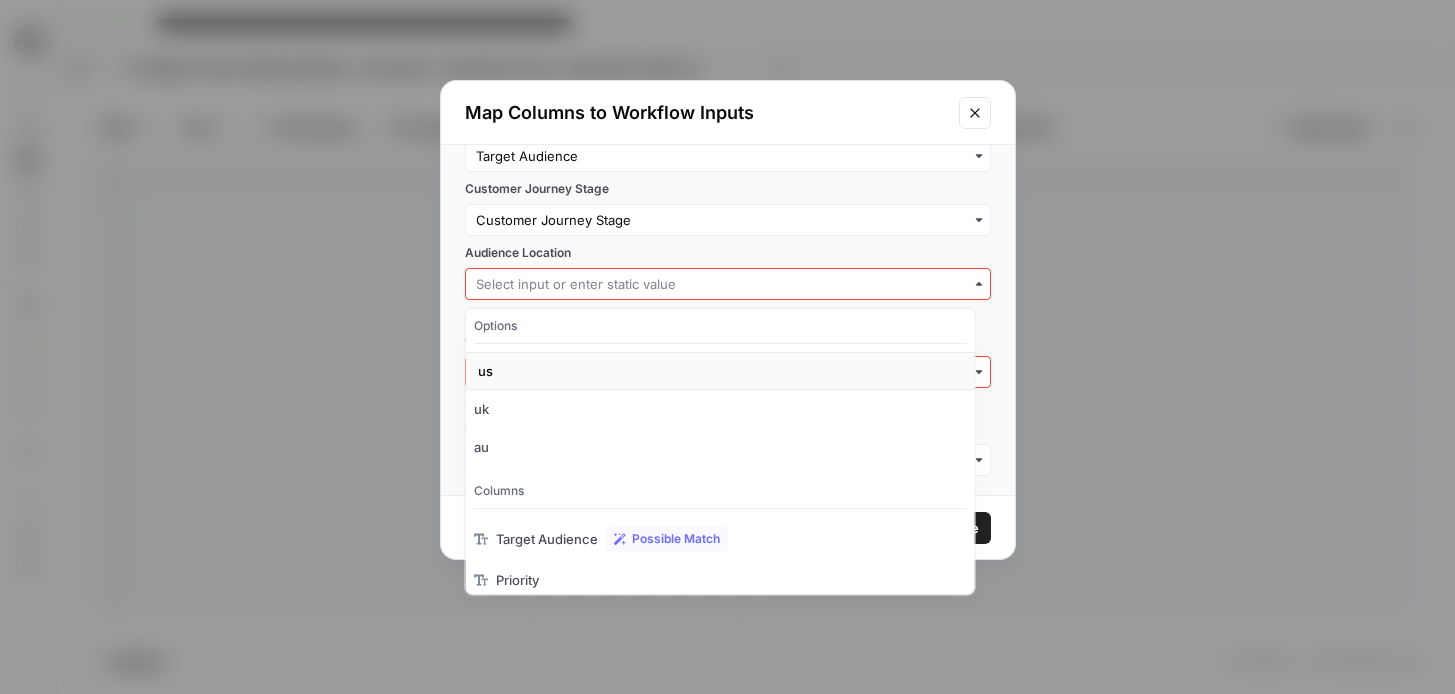 click on "us" at bounding box center [485, 371] 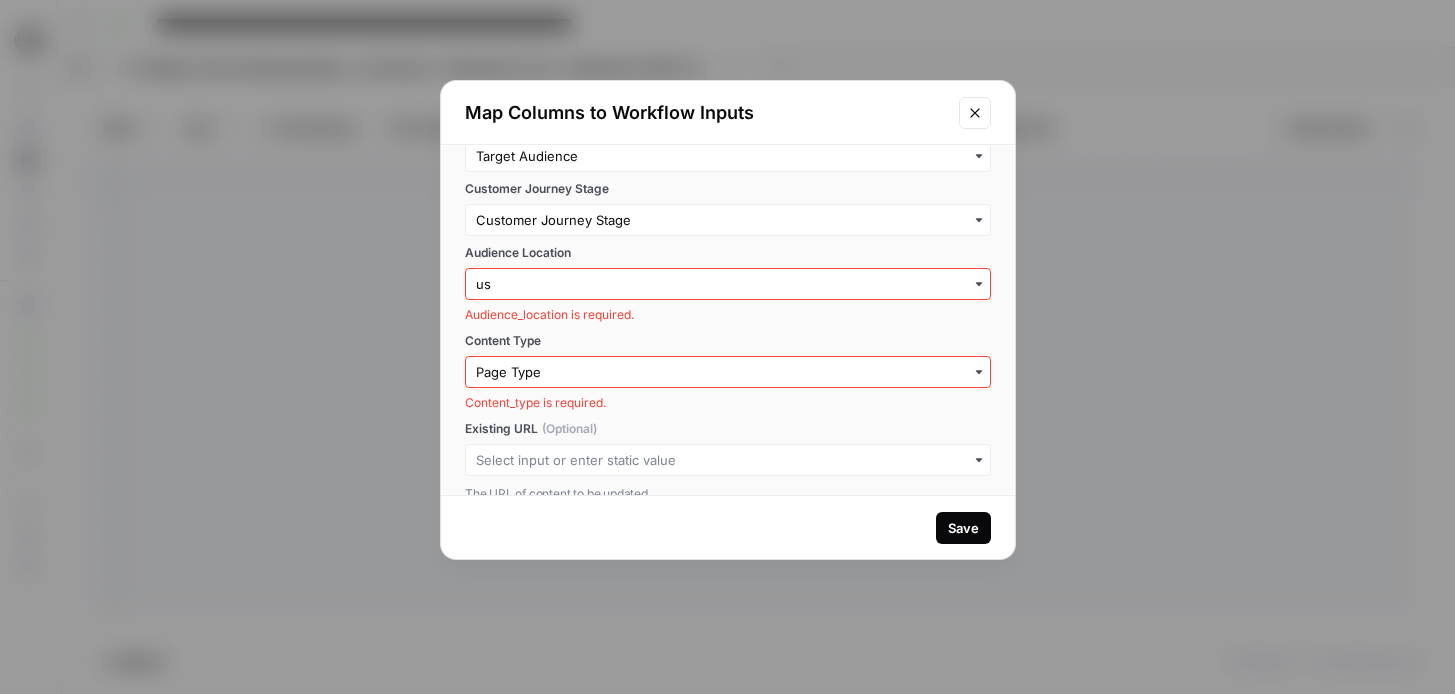 click on "Save" at bounding box center (963, 528) 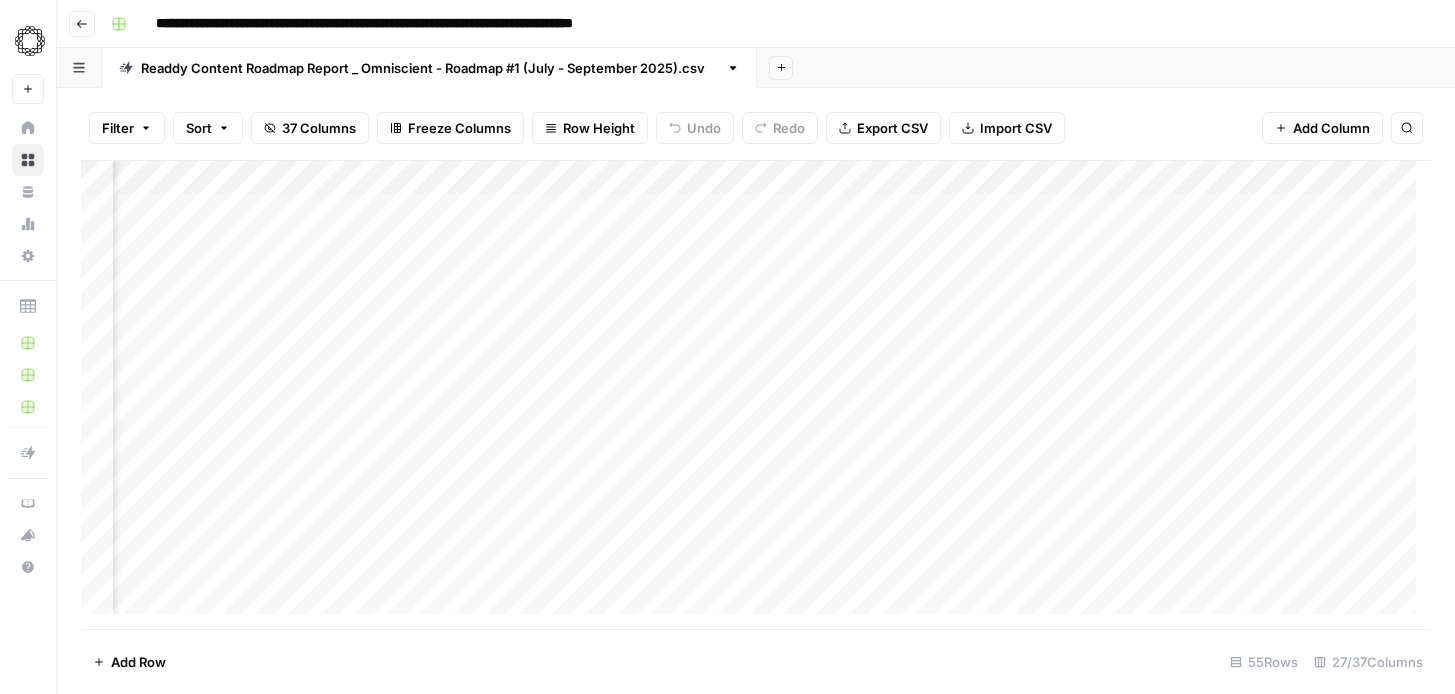 scroll, scrollTop: 0, scrollLeft: 1324, axis: horizontal 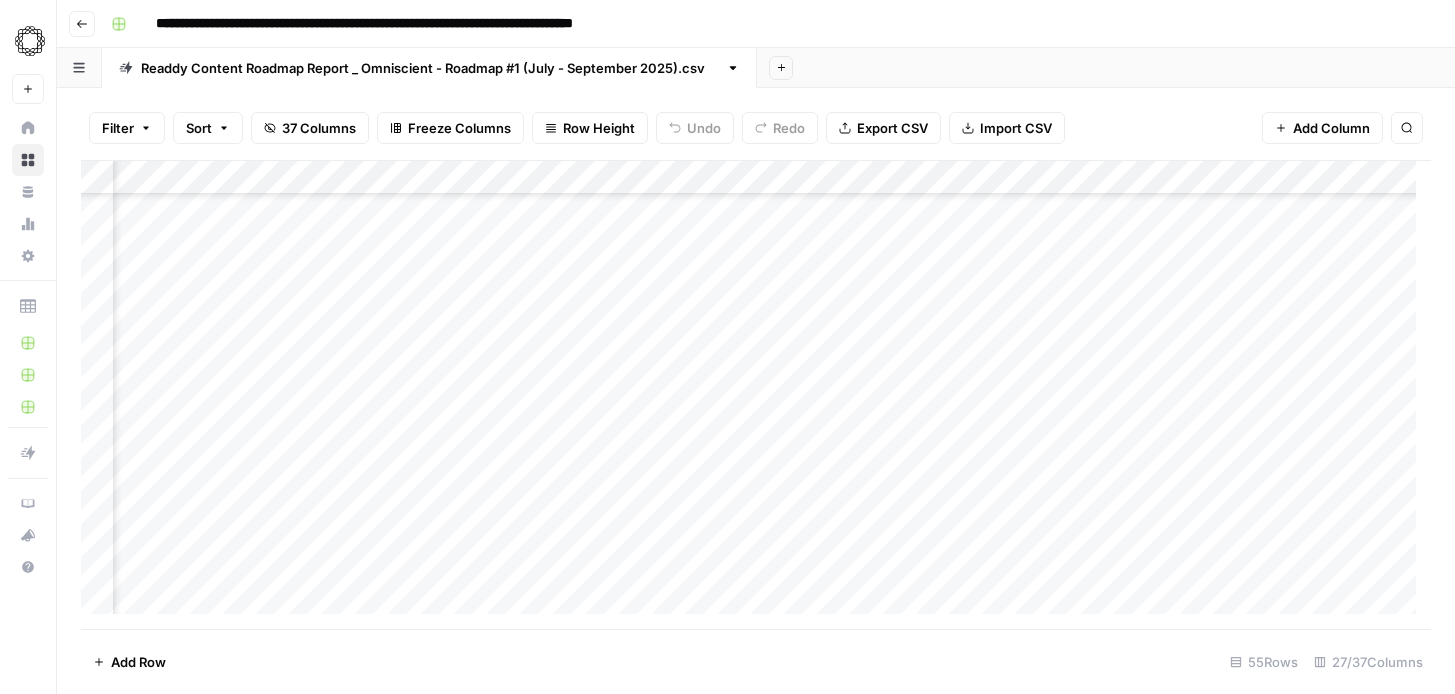 click on "Add Column" at bounding box center (756, 395) 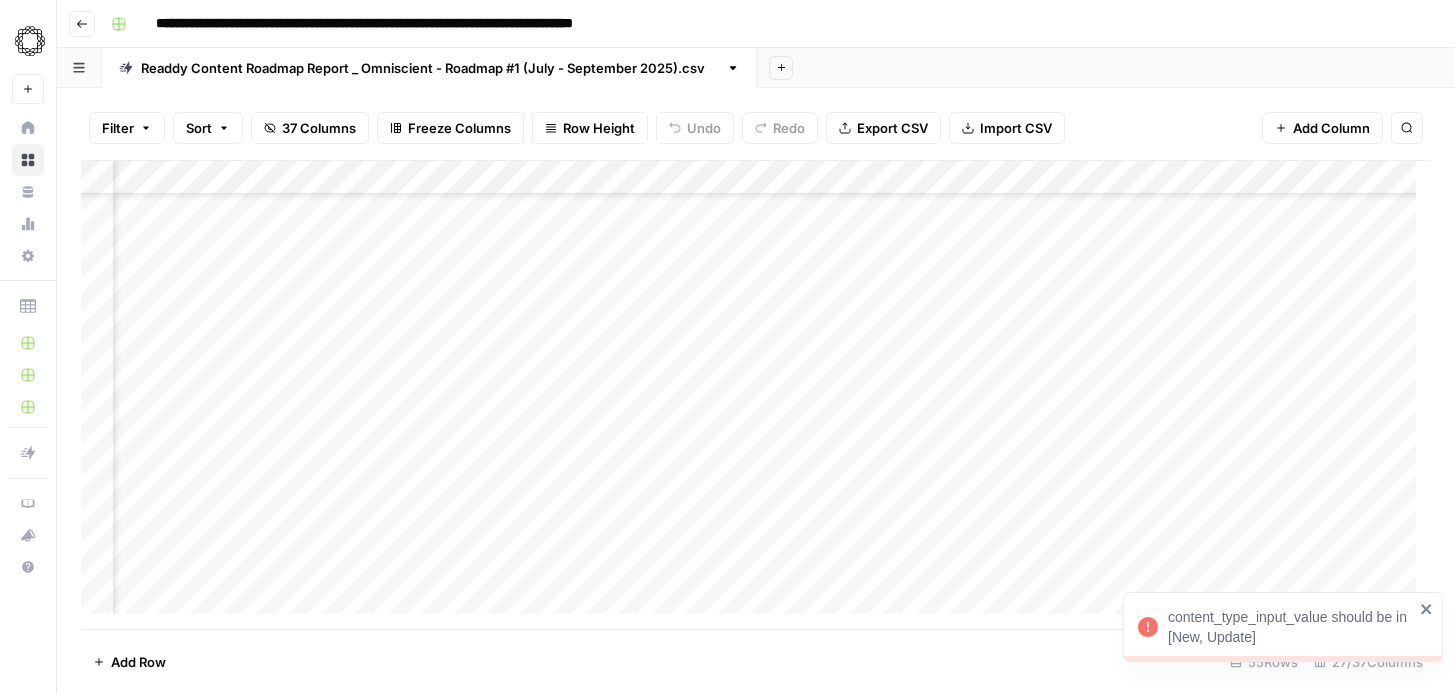 click on "Add Column" at bounding box center [756, 395] 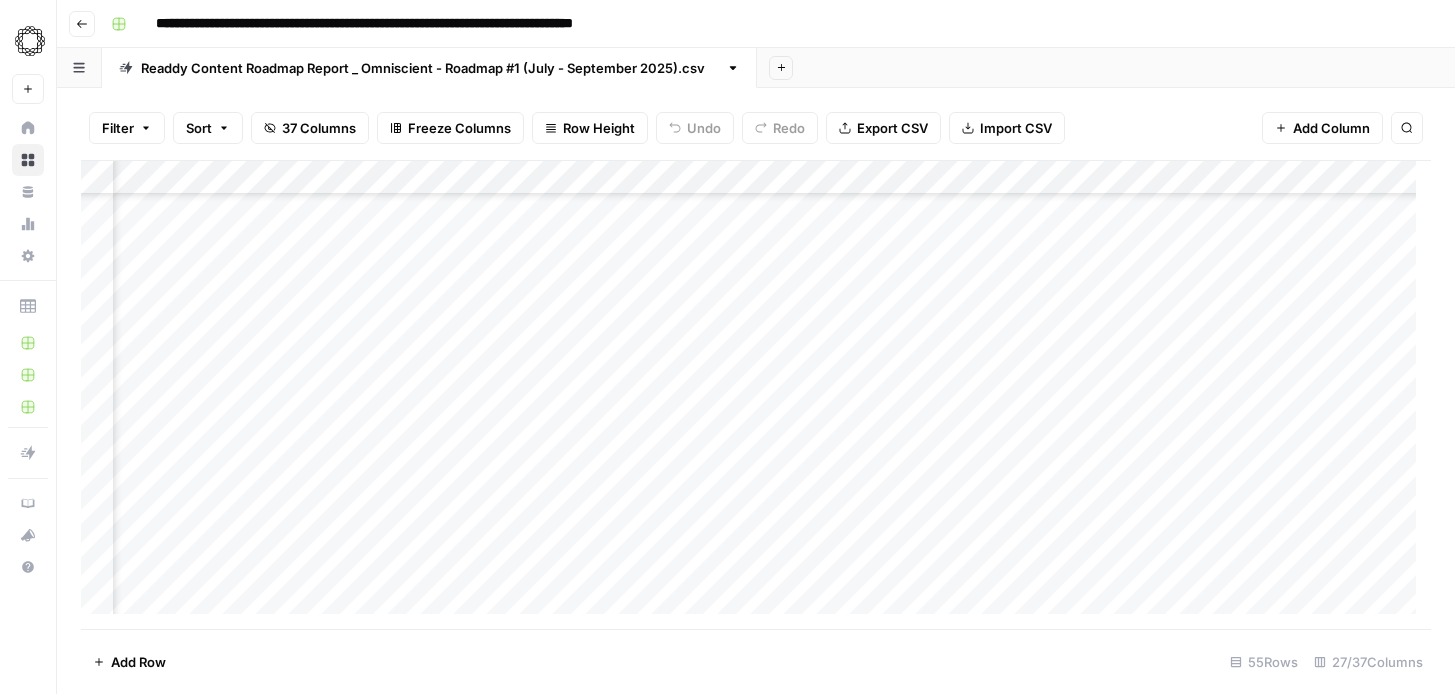 scroll, scrollTop: 315, scrollLeft: 1394, axis: both 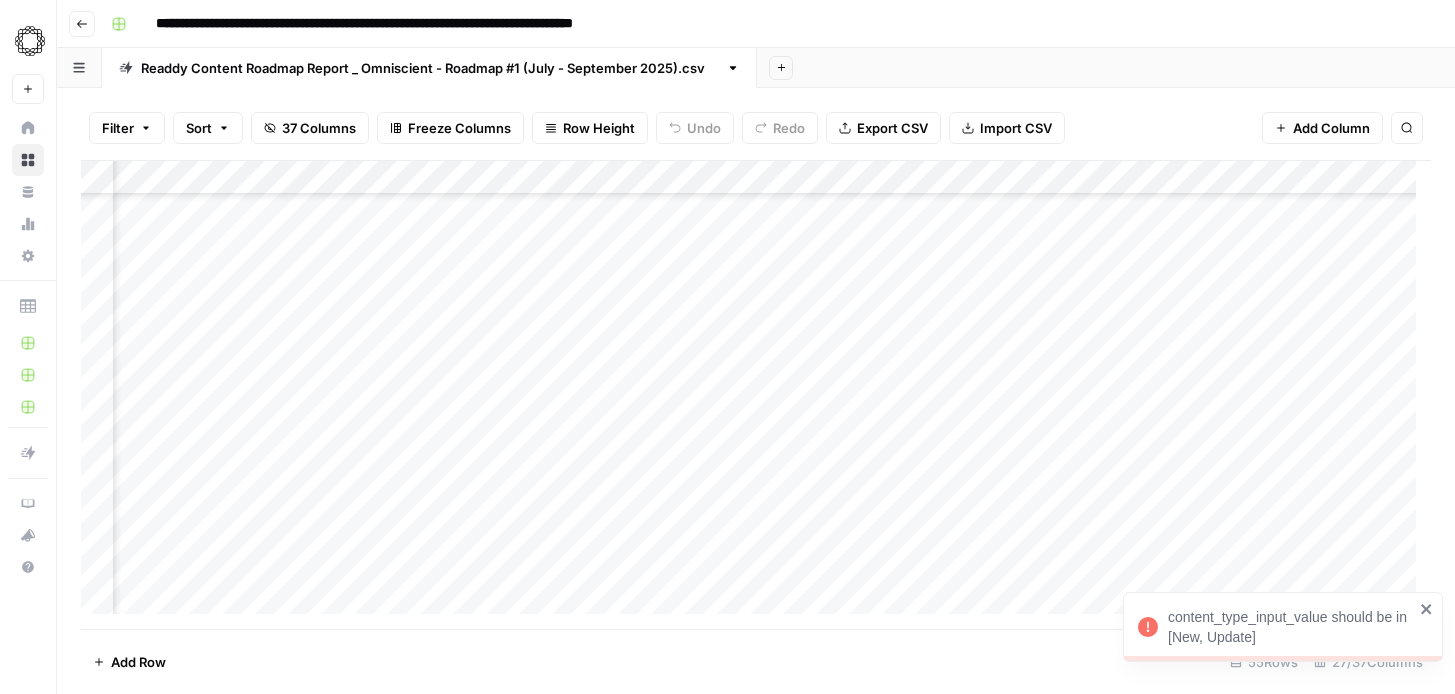 click on "Add Column" at bounding box center (756, 395) 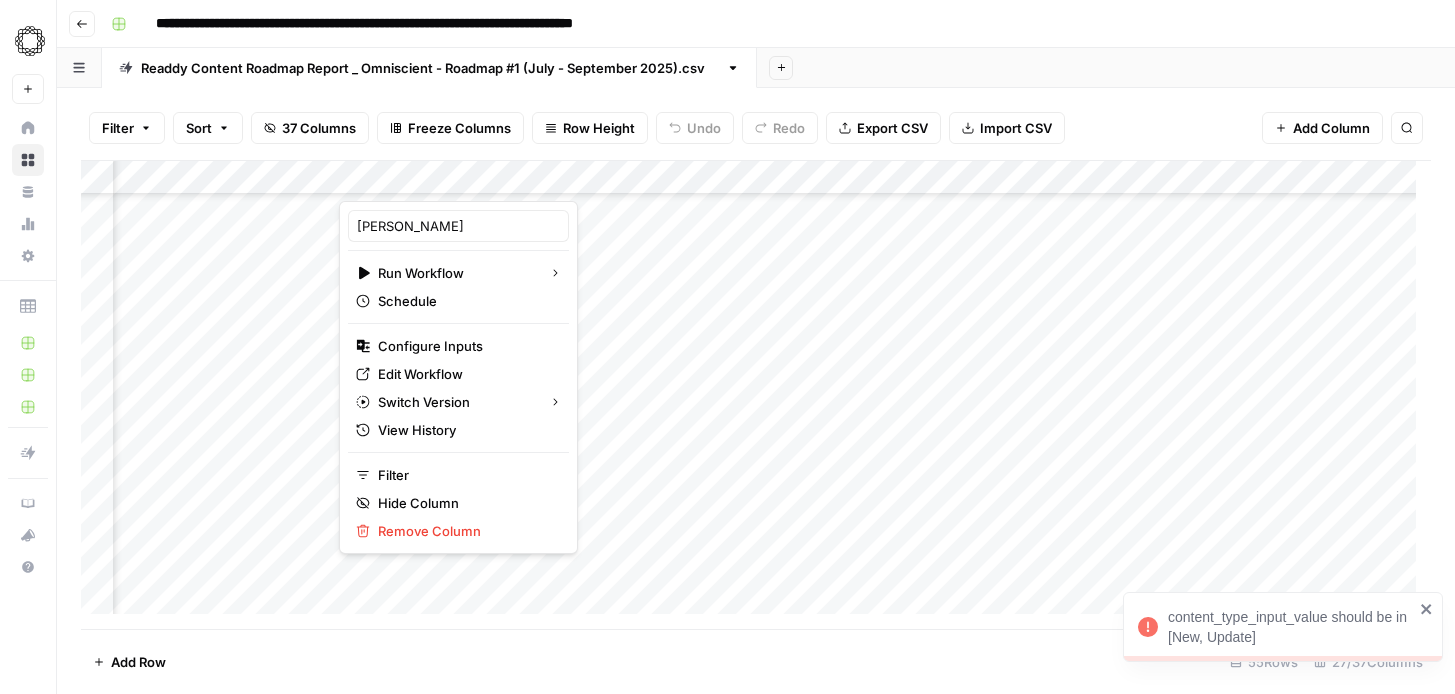 click on "Filter Sort 37 Columns Freeze Columns Row Height Undo Redo Export CSV Import CSV Add Column Search" at bounding box center [756, 128] 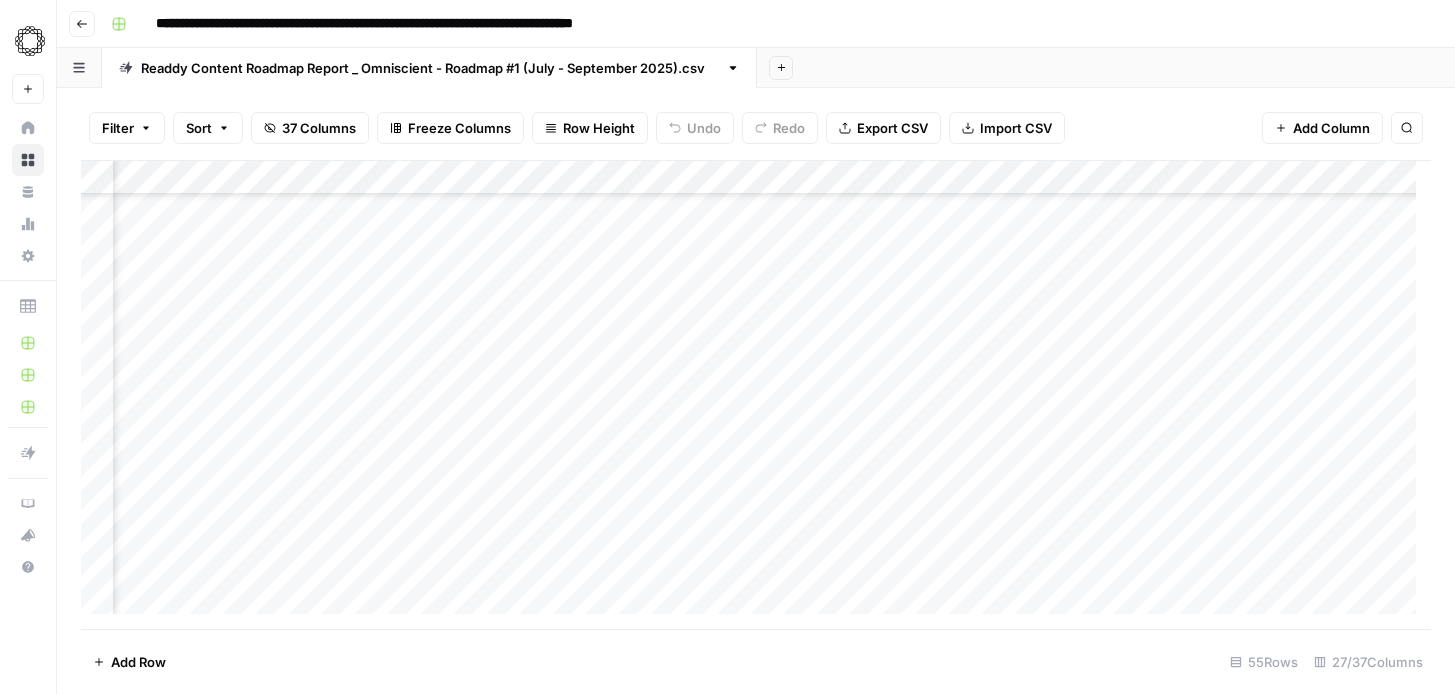 click on "Add Column" at bounding box center [756, 395] 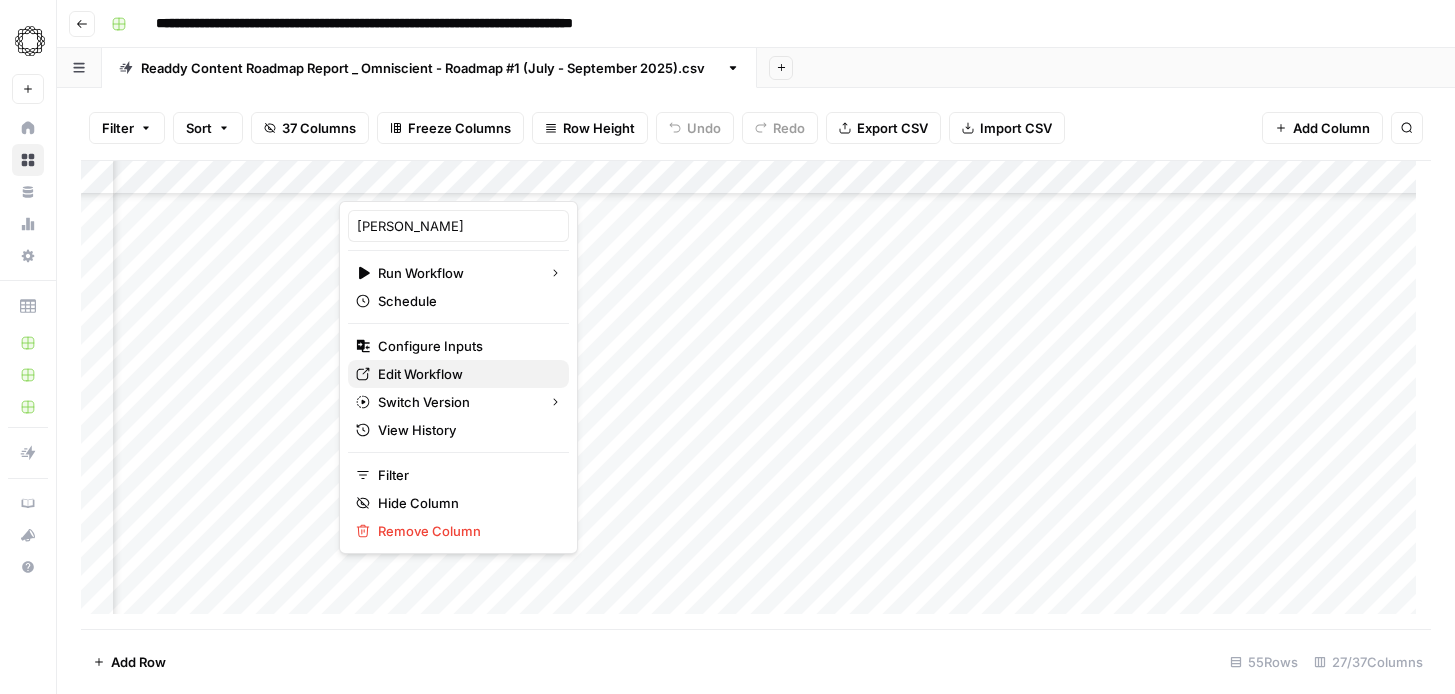 click on "Edit Workflow" at bounding box center [420, 374] 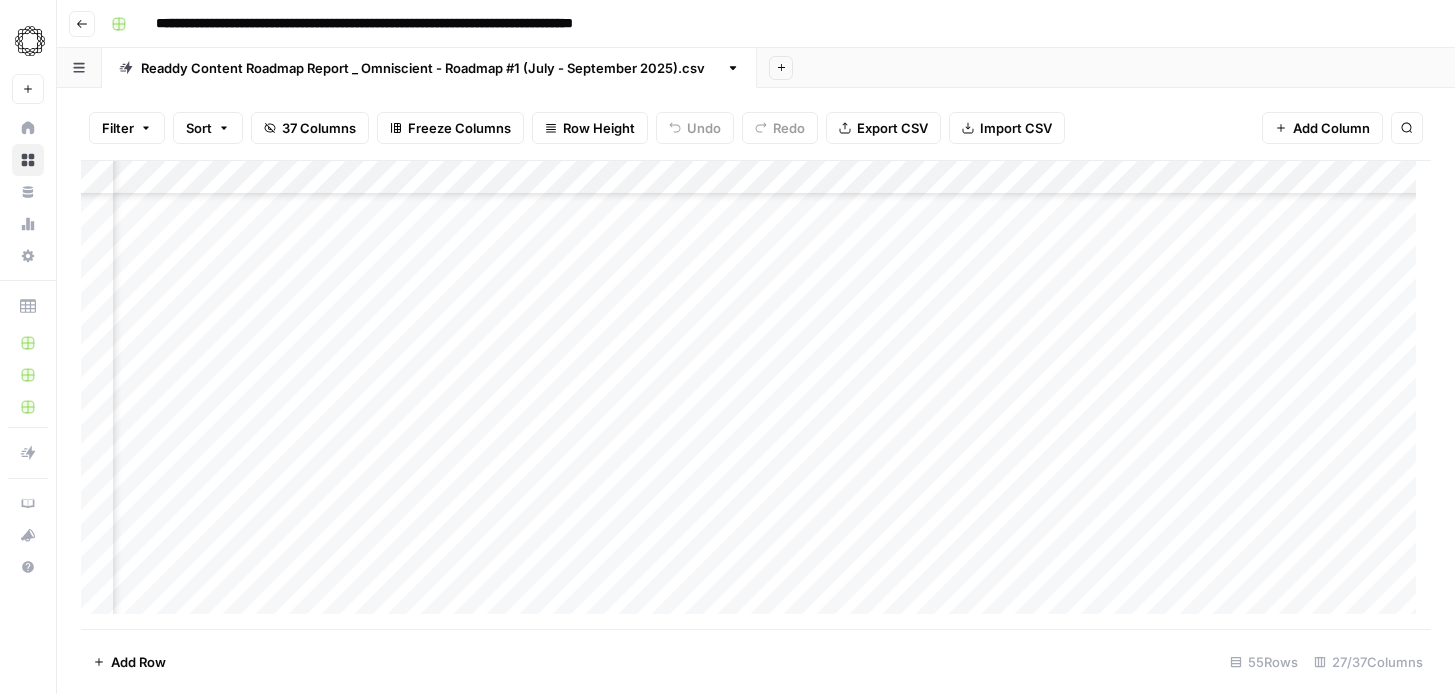click on "Add Column" at bounding box center [756, 395] 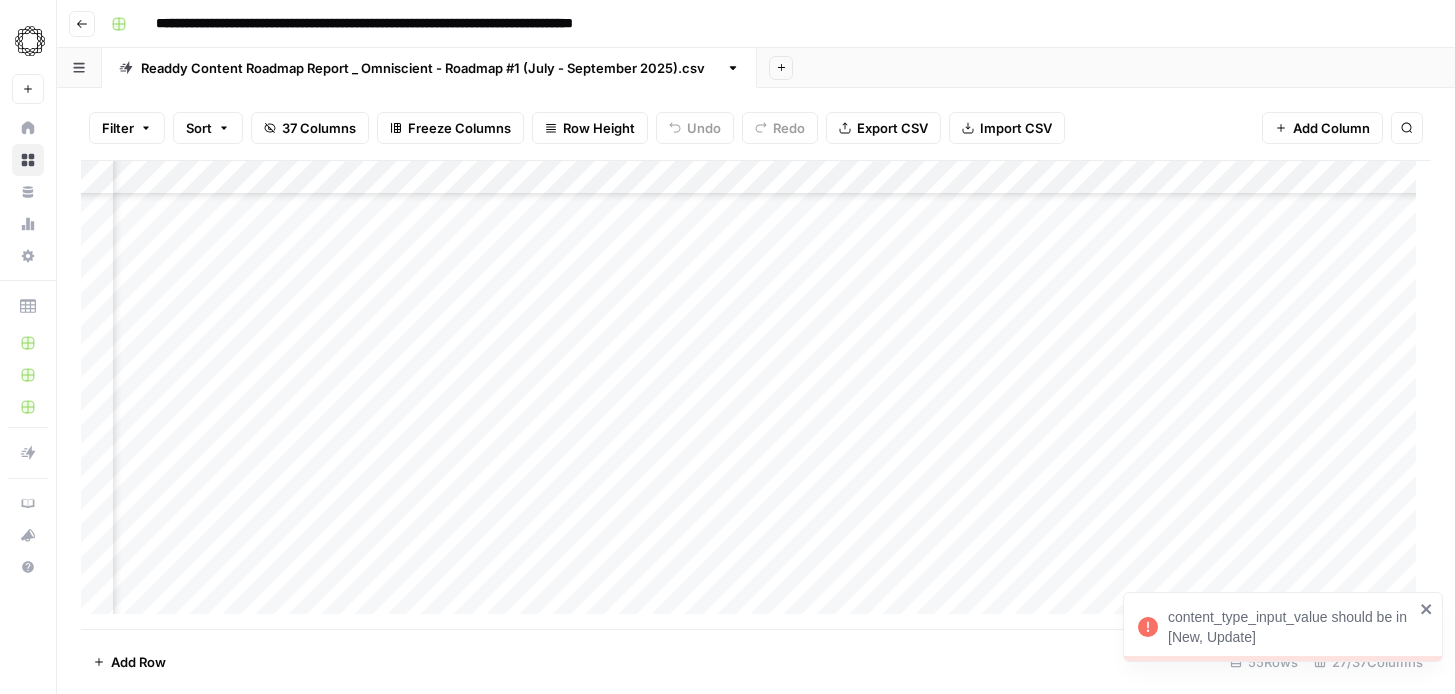 click on "content_type_input_value should be in [New, Update]" at bounding box center [1291, 627] 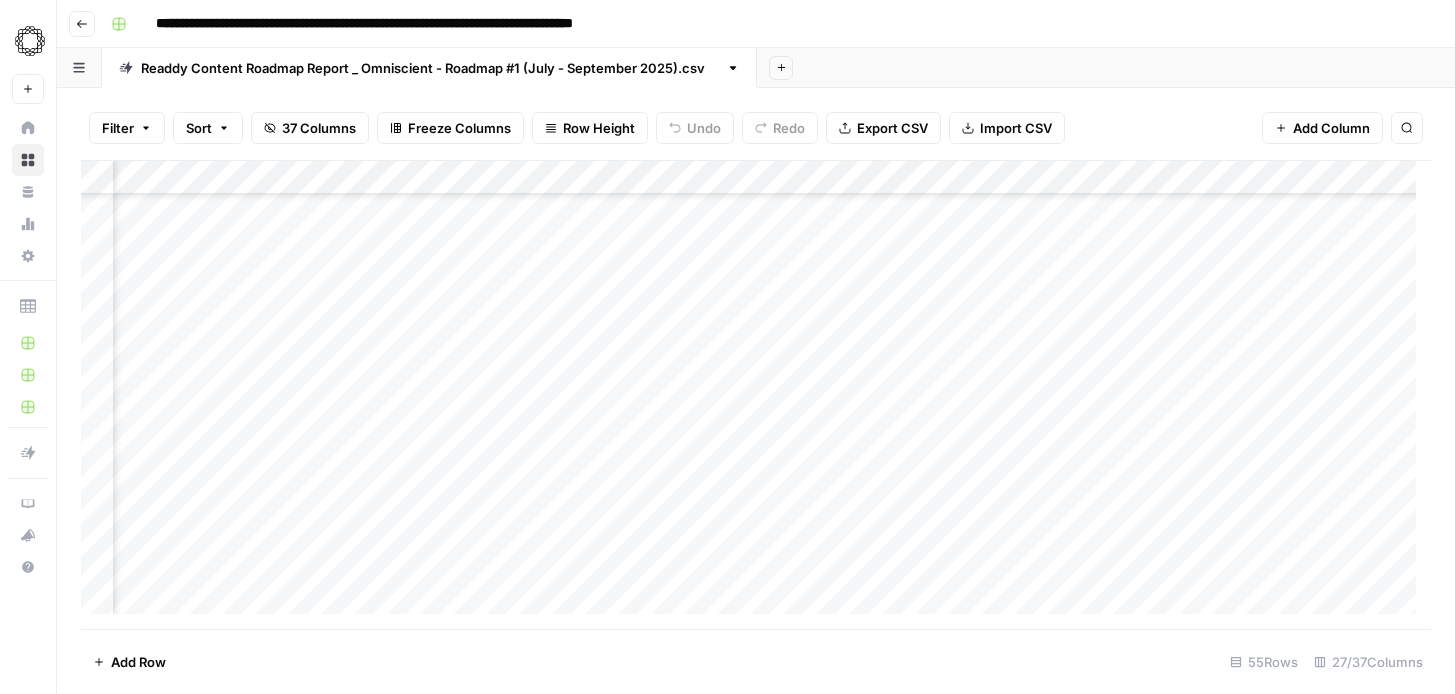 scroll, scrollTop: 315, scrollLeft: 1466, axis: both 